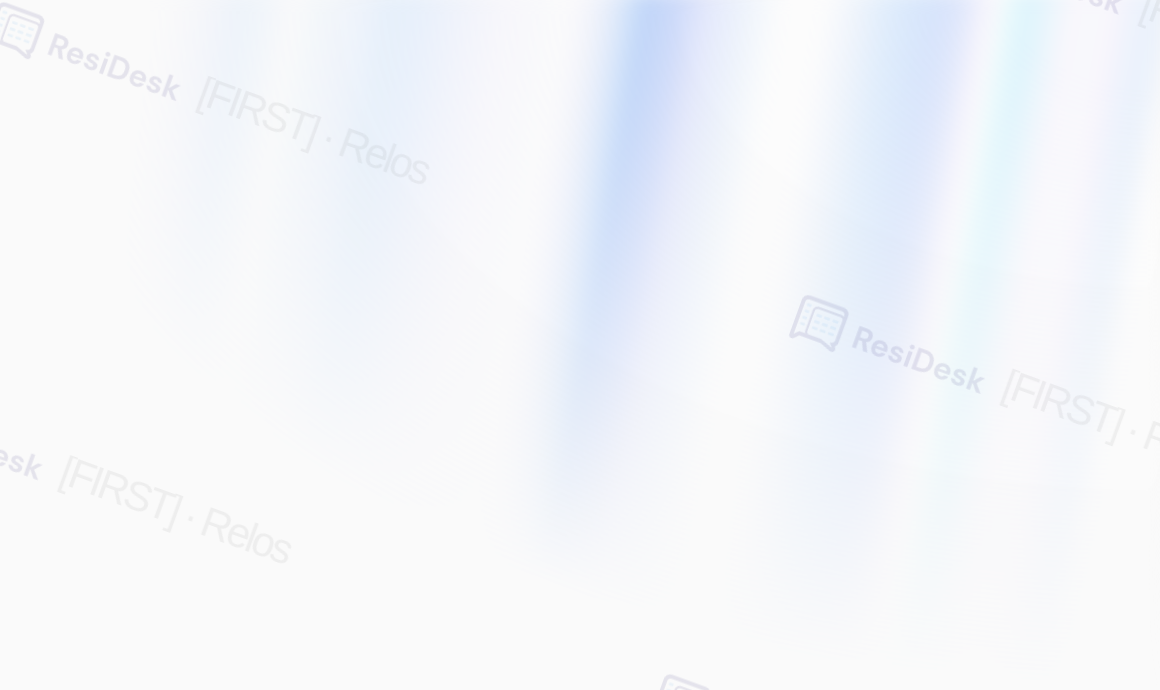 scroll, scrollTop: 0, scrollLeft: 0, axis: both 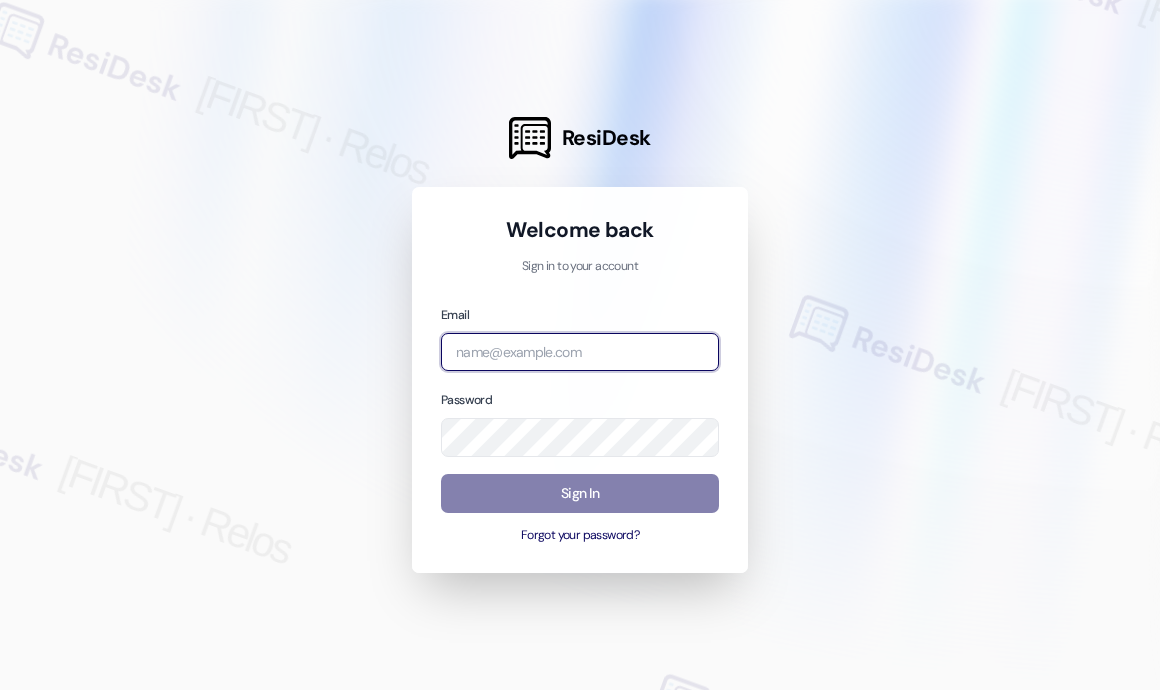 click at bounding box center [580, 352] 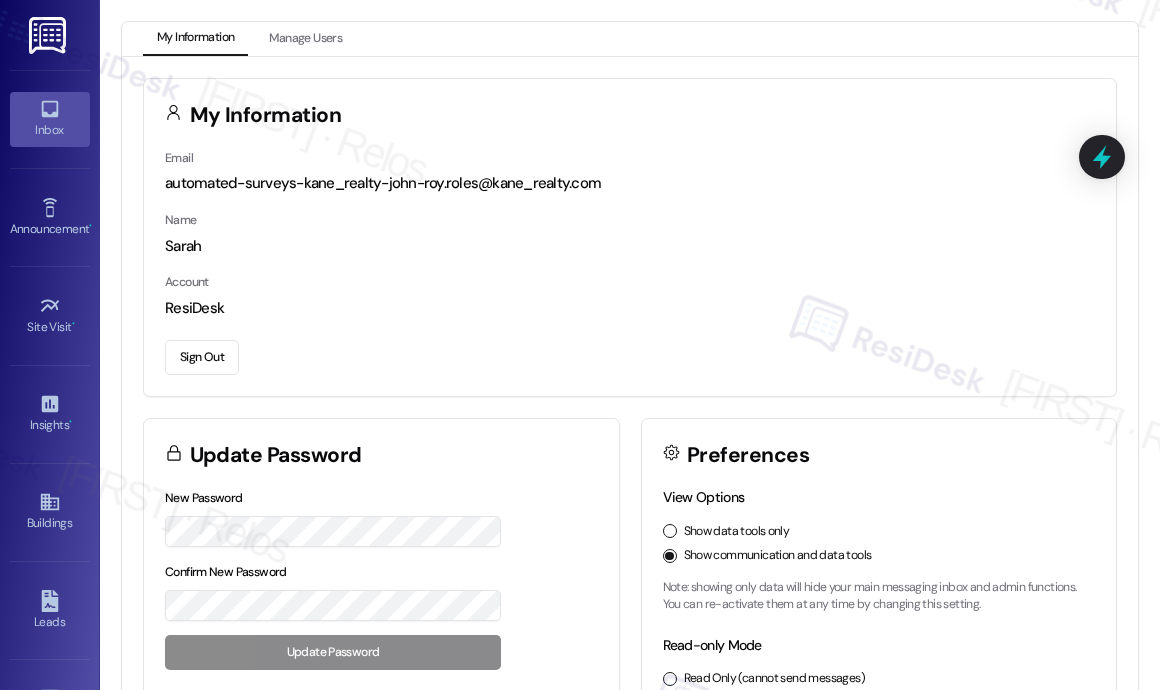 click on "Inbox" at bounding box center (50, 119) 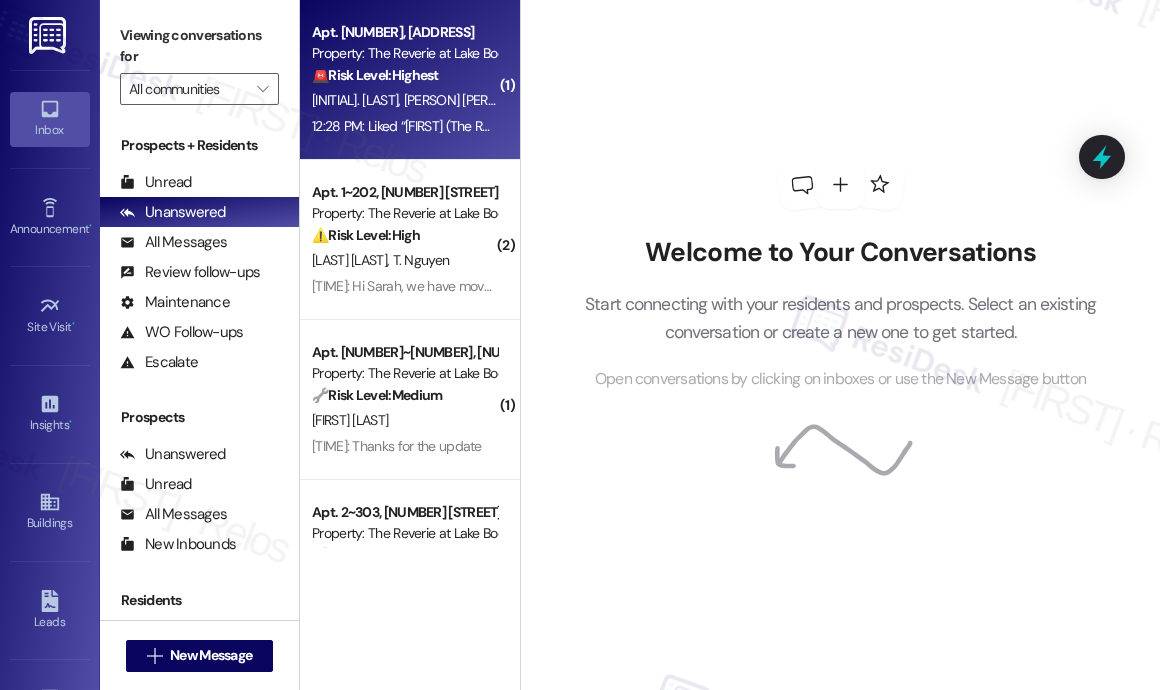 click on "[PERSON] [PERSON]" at bounding box center (461, 100) 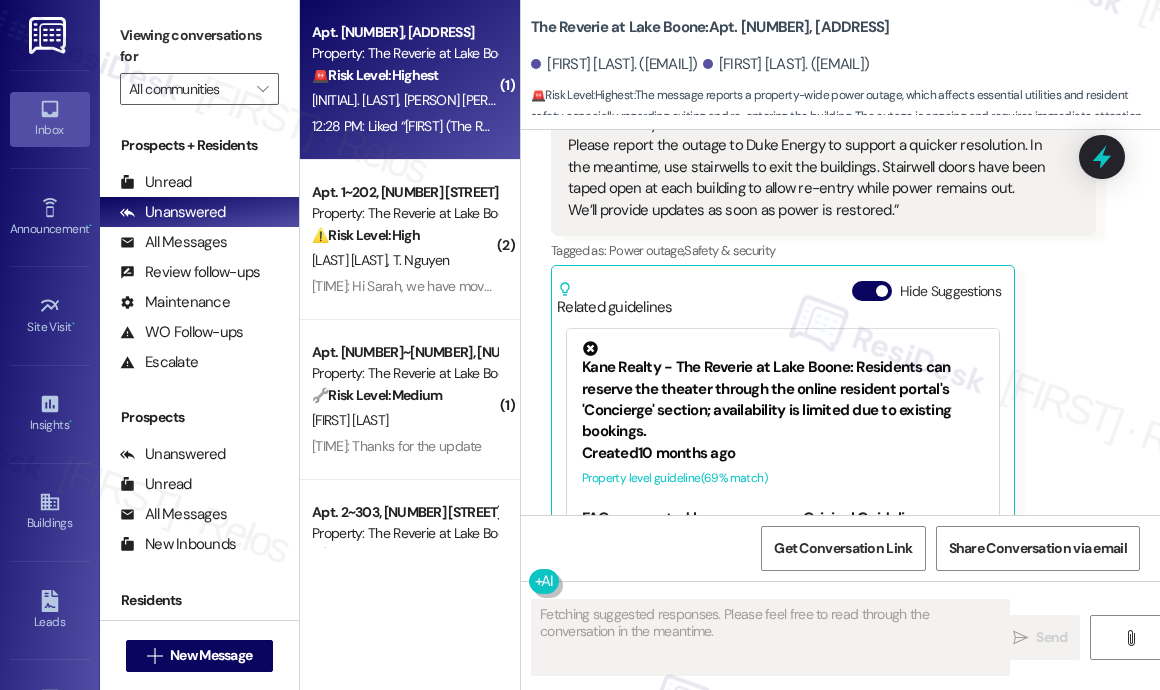 scroll, scrollTop: 1207, scrollLeft: 0, axis: vertical 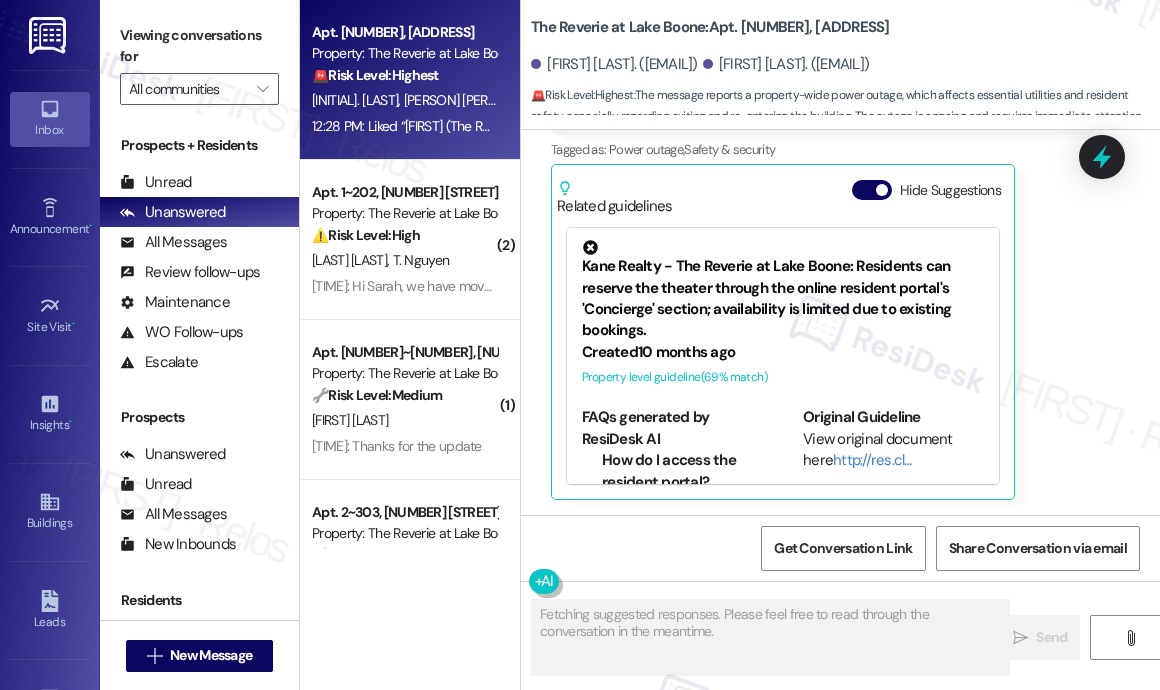 click on "[PERSON] [PERSON] [TIME] Liked “[PERSON] (The Reverie at Lake Boone): Hi [PERSON] and [PERSON]!
Power Outage Update
The Reverie is currently experiencing a property-wide power outage again. Power just went back out, and the latest update from Duke Energy estimates restoration by [TIME].
Please report the outage to Duke Energy to support a quicker resolution. In the meantime, use stairwells to exit the buildings. Stairwell doors have been taped open at each building to allow re-entry while power remains out.
We’ll provide updates as soon as power is restored.” Tags and notes Tagged as:   Power outage ,  Click to highlight conversations about Power outage Safety & security Click to highlight conversations about Safety & security  Related guidelines Hide Suggestions Kane Realty - The Reverie at Lake Boone: Residents can reserve the theater through the online resident portal's 'Concierge' section; availability is limited due to existing bookings. Created  [TIME_PERIOD] ago Property level guideline" at bounding box center (823, 190) 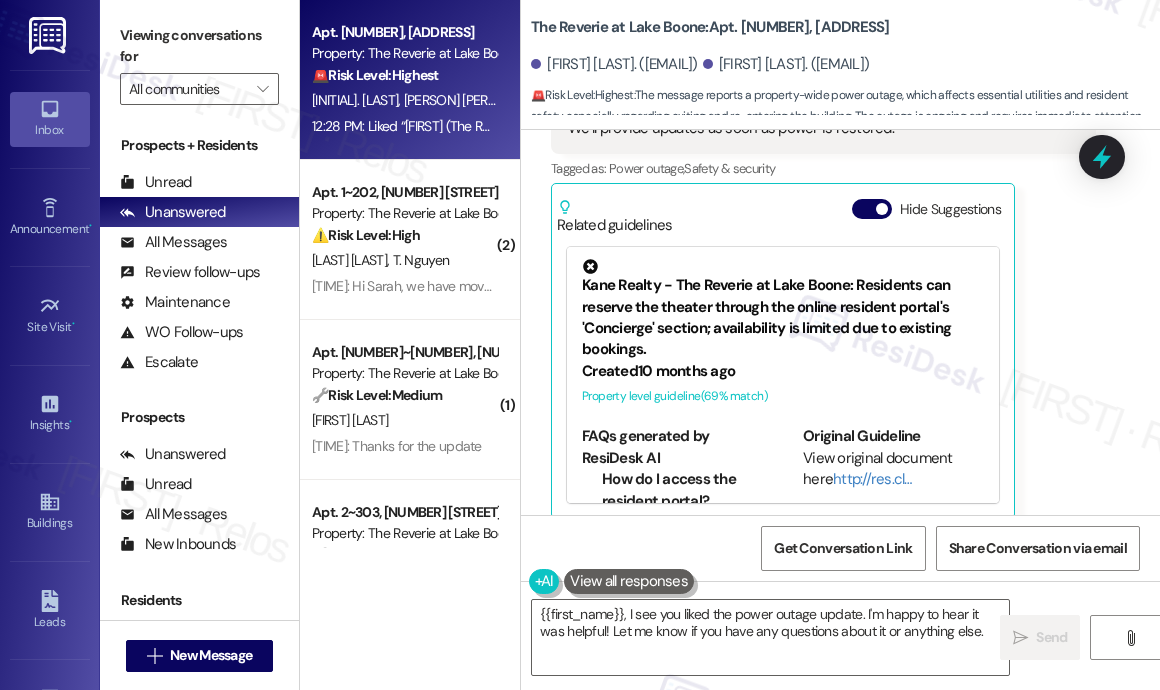 scroll, scrollTop: 1207, scrollLeft: 0, axis: vertical 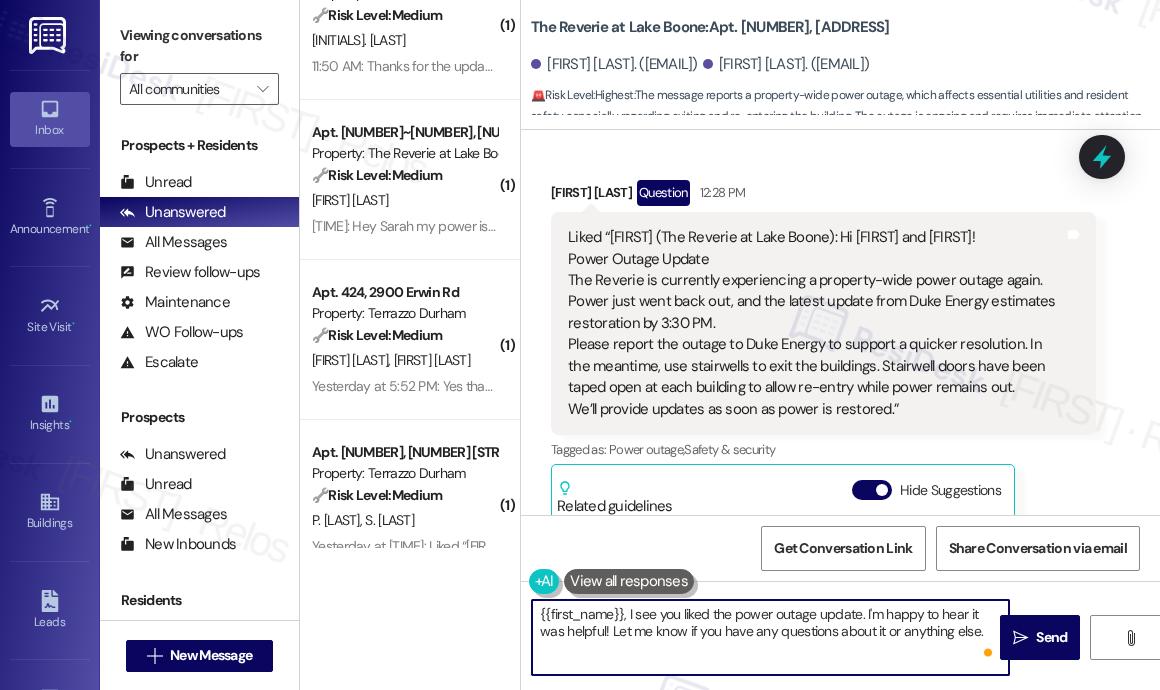 drag, startPoint x: 987, startPoint y: 628, endPoint x: 627, endPoint y: 609, distance: 360.50104 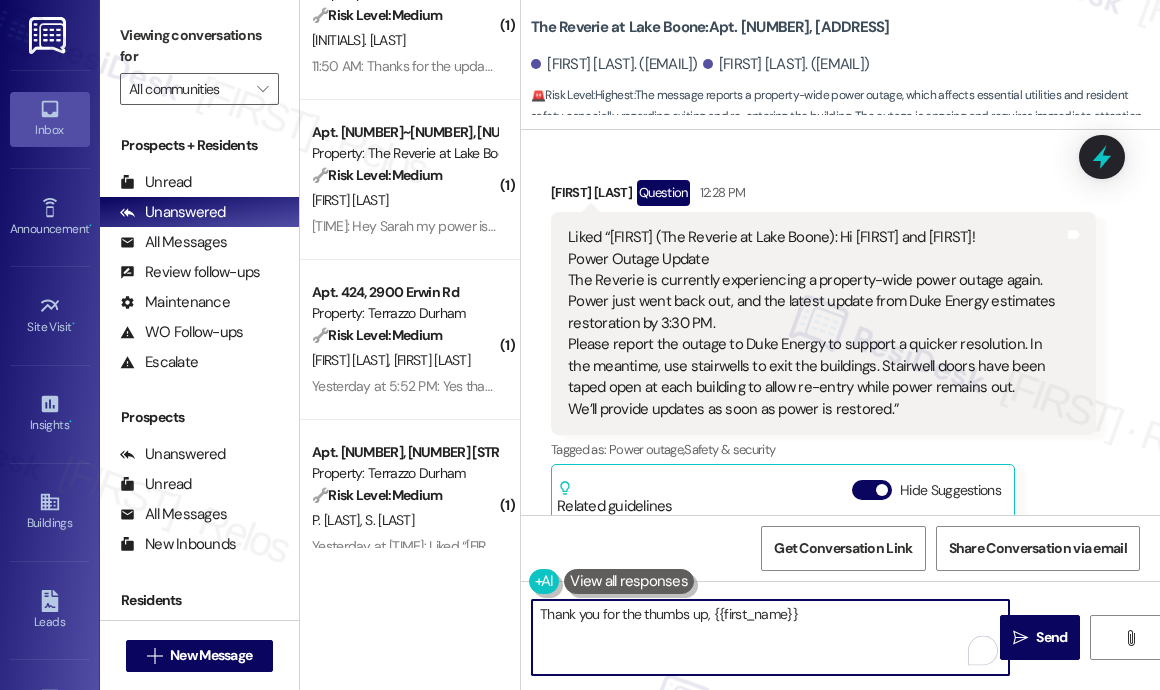 type on "Thank you for the thumbs up, [FIRST]]!" 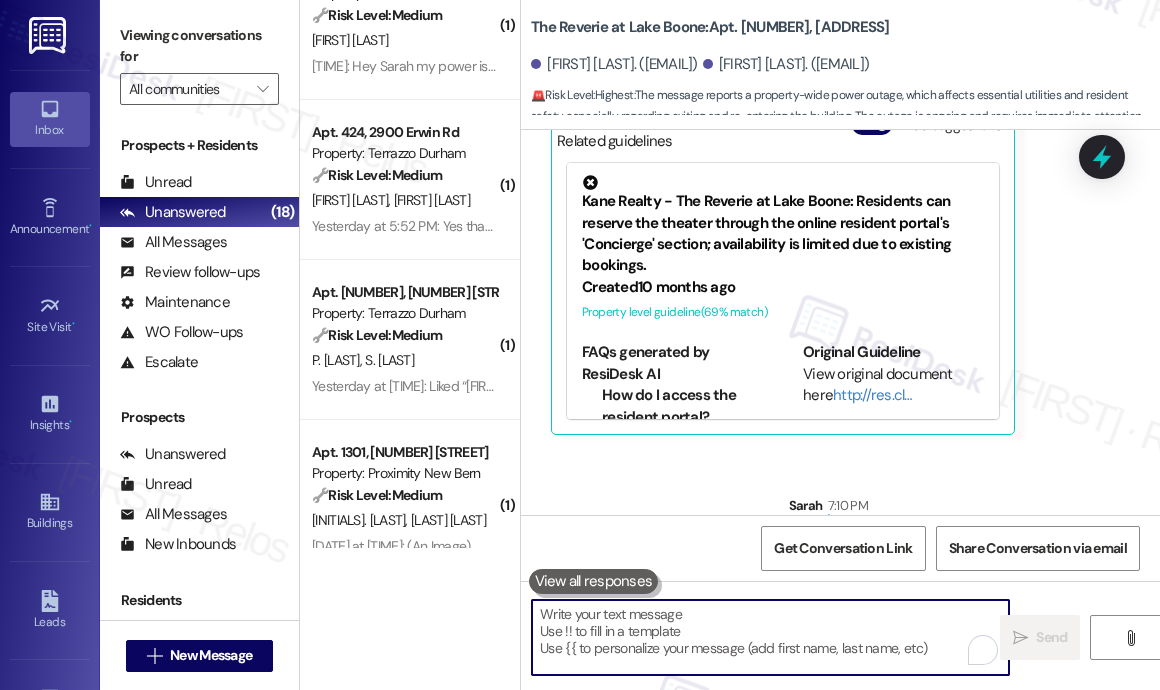 scroll, scrollTop: 1347, scrollLeft: 0, axis: vertical 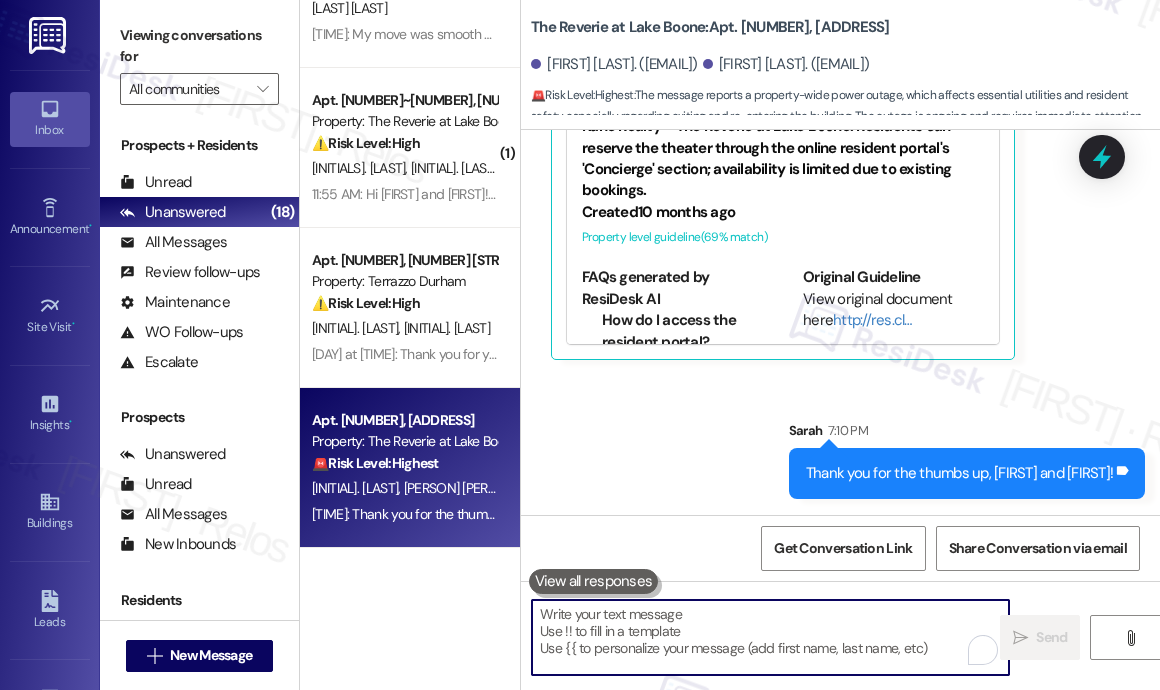 type 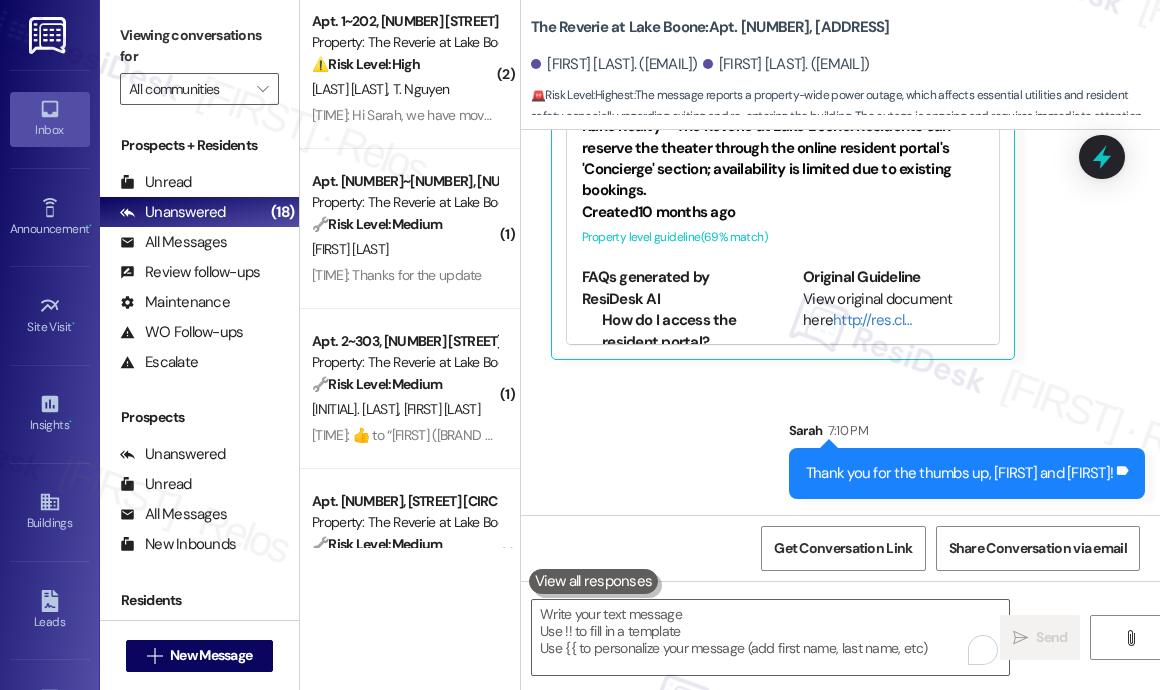 scroll, scrollTop: 0, scrollLeft: 0, axis: both 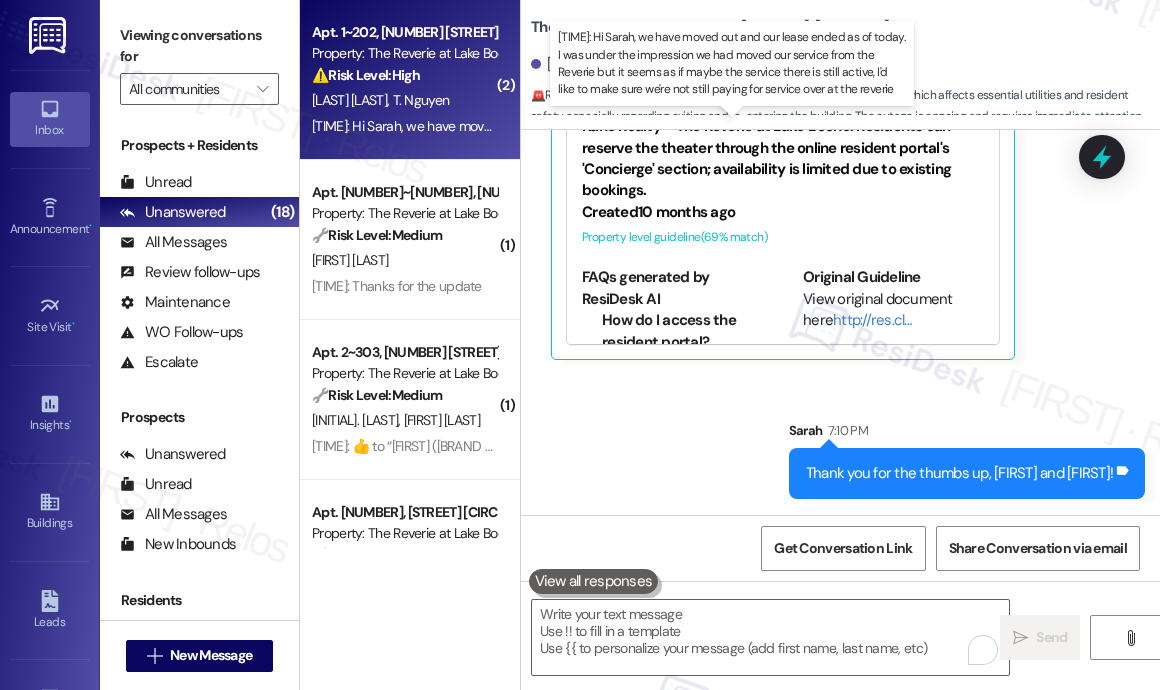 click on "[TIME]: Hi [PERSON], we have moved out and our lease ended as of today. I was under the impression we had moved our service from the Reverie but it seems as if maybe the service there is still active, I'd like to make sure we're not still paying for service over at the reverie [TIME]: Hi [PERSON], we have moved out and our lease ended as of today. I was under the impression we had moved our service from the Reverie but it seems as if maybe the service there is still active, I'd like to make sure we're not still paying for service over at the reverie" at bounding box center (1083, 126) 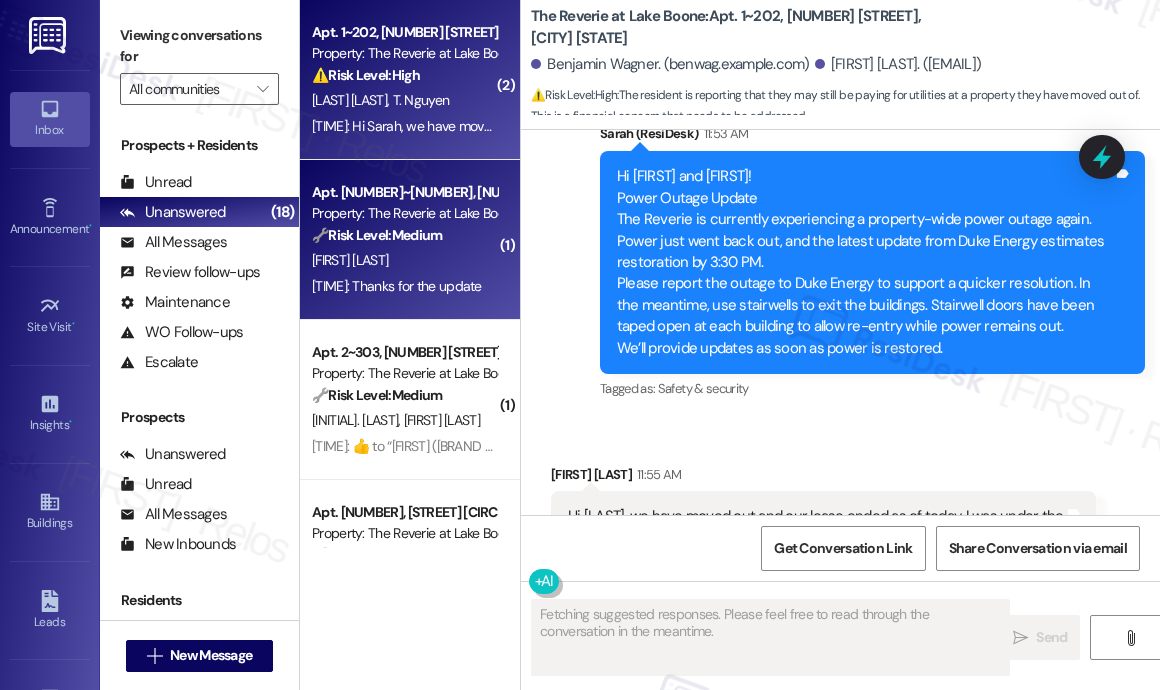 scroll, scrollTop: 4028, scrollLeft: 0, axis: vertical 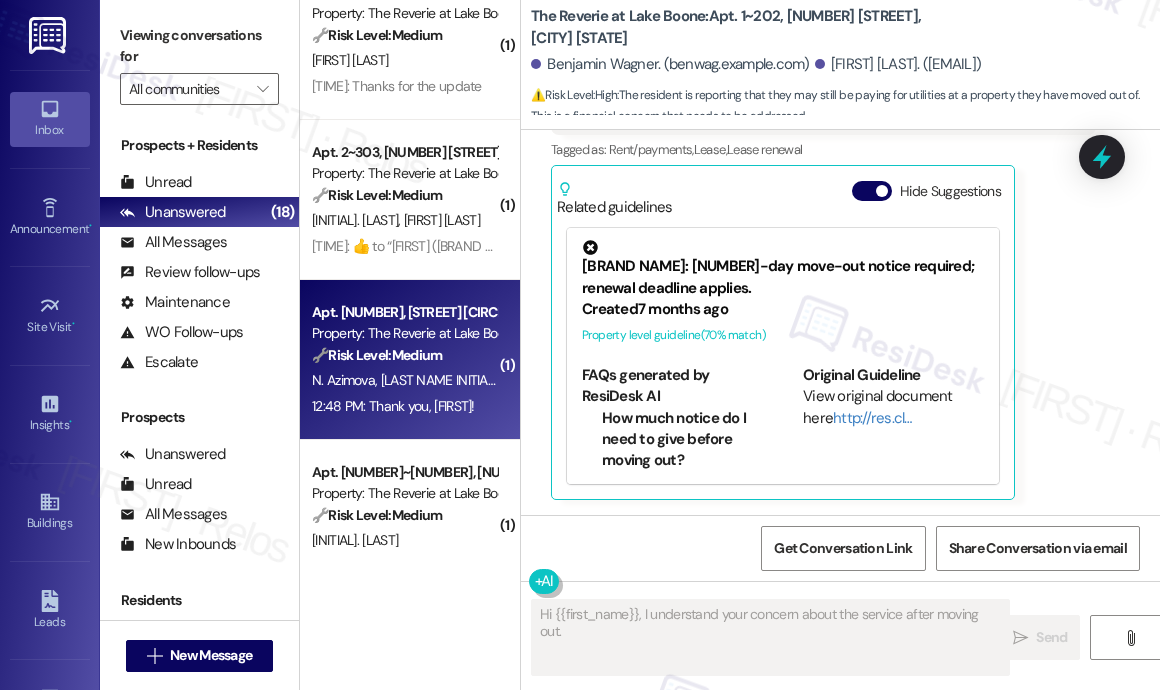 type on "Hi {{first_name}}, I understand your concern about the service after moving out. Let" 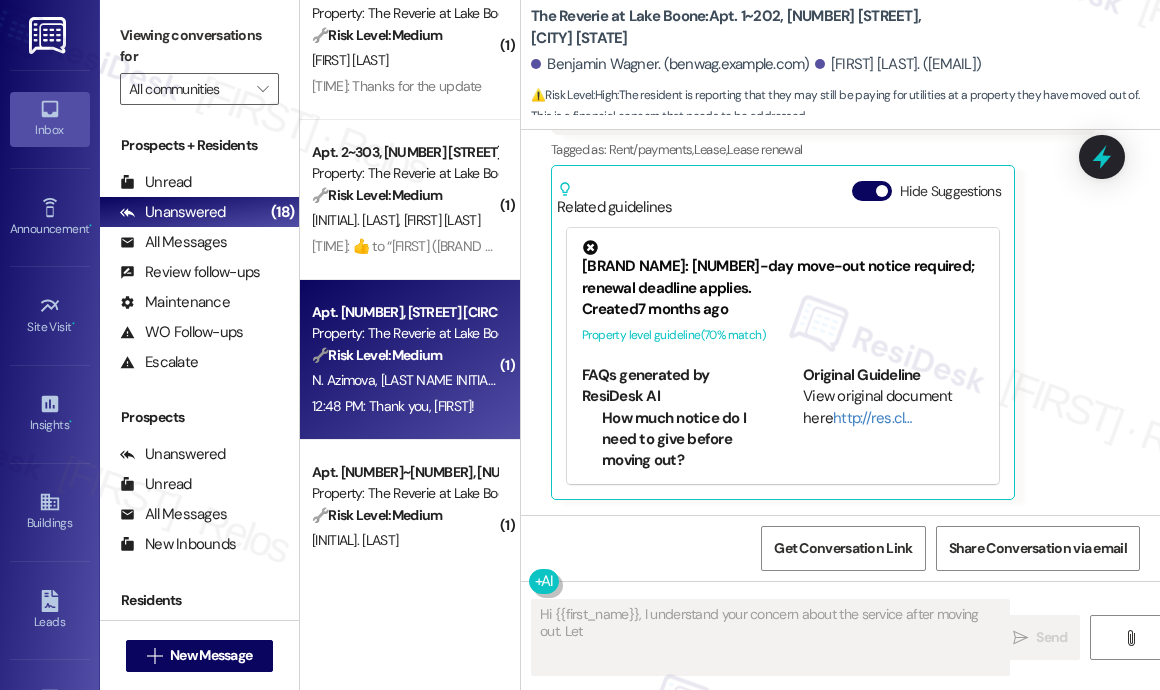 click on "[LAST NAME INITIAL]. [LAST NAME]" at bounding box center (480, 380) 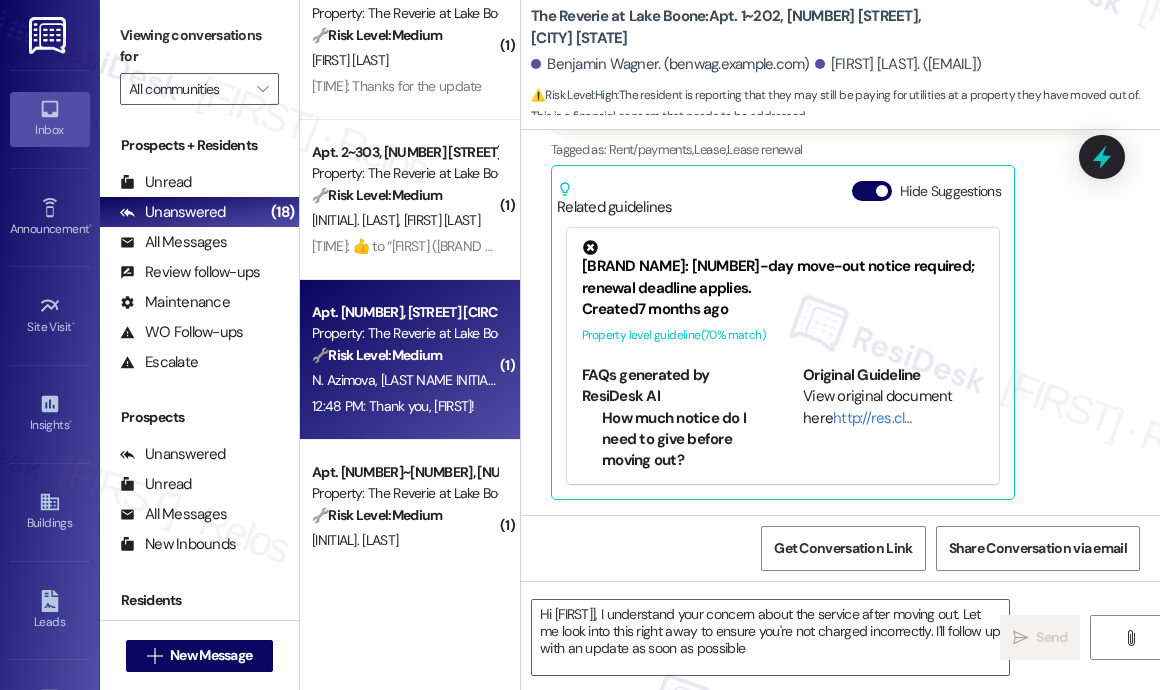type on "Hi {{first_name}}, I understand your concern about the service after moving out. Let me look into this right away to ensure you're not charged incorrectly. I'll follow up with an update as soon as possible." 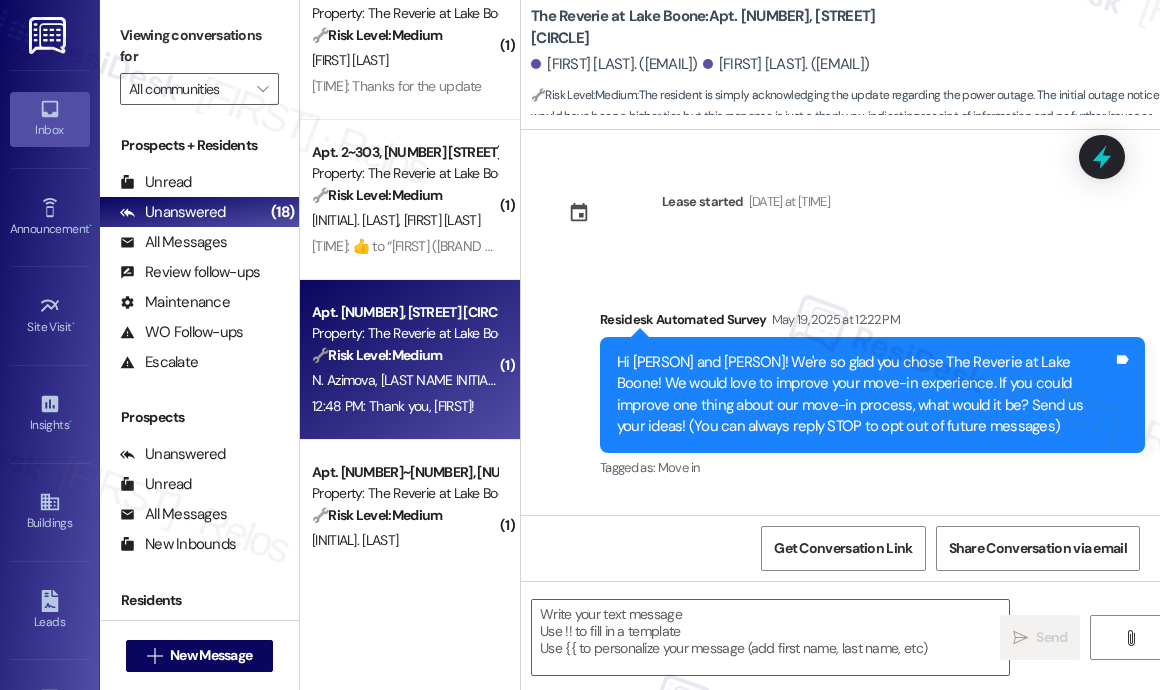 scroll, scrollTop: 300, scrollLeft: 0, axis: vertical 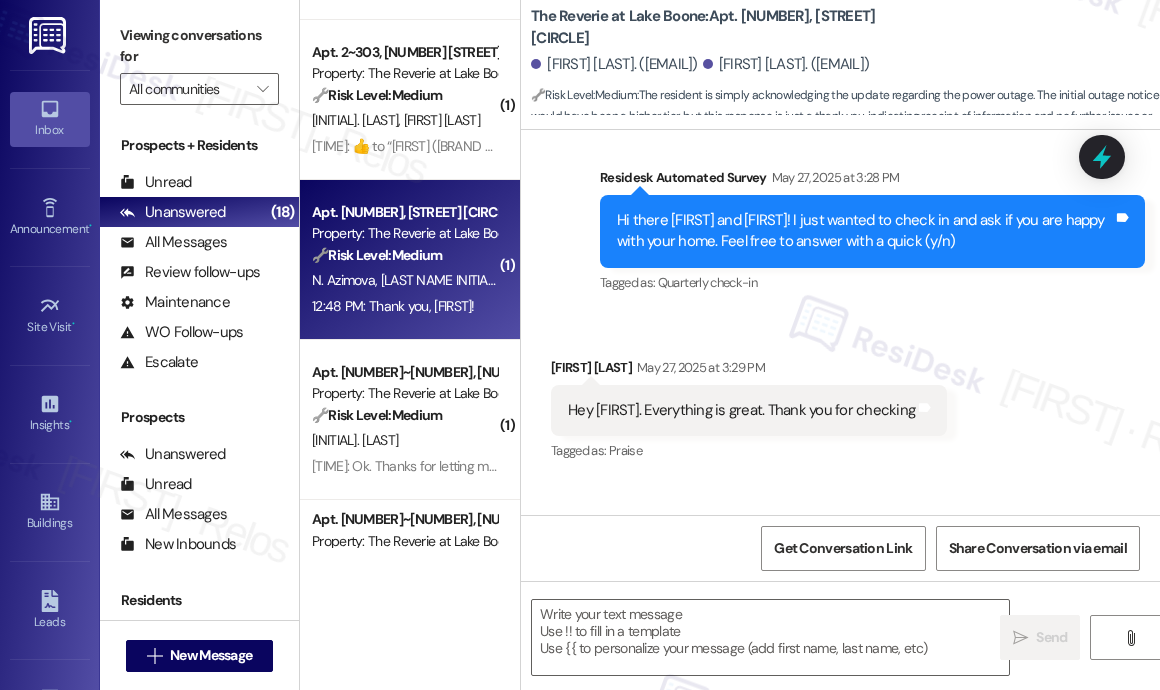 type on "Fetching suggested responses. Please feel free to read through the conversation in the meantime." 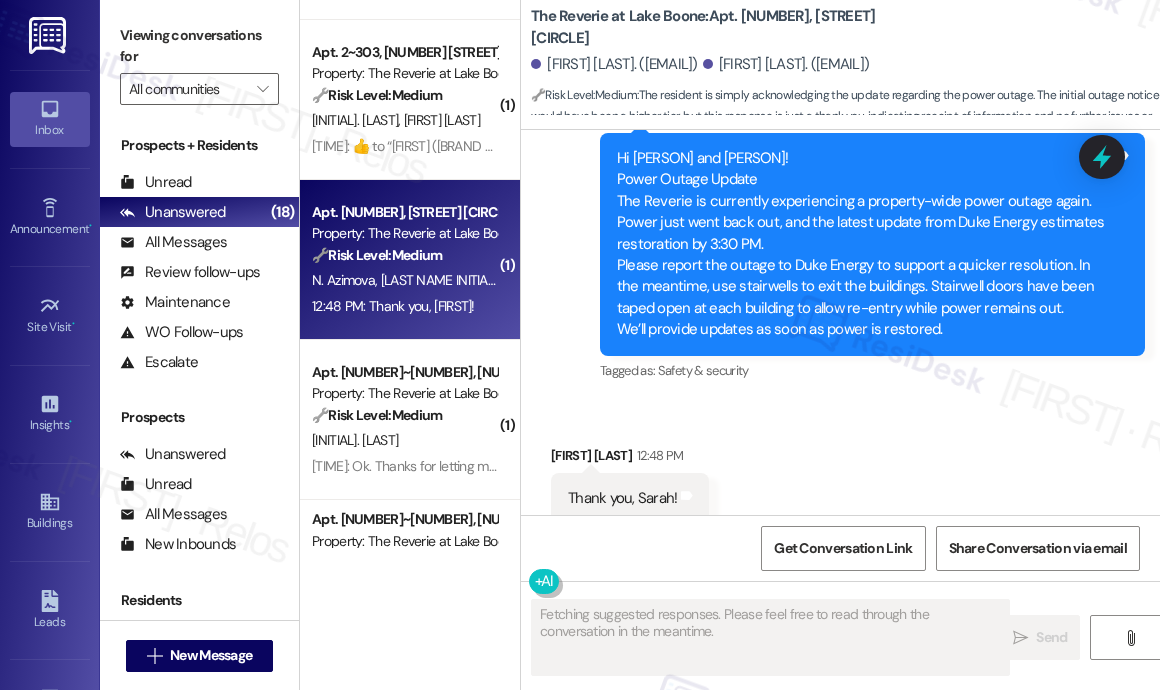 scroll, scrollTop: 1331, scrollLeft: 0, axis: vertical 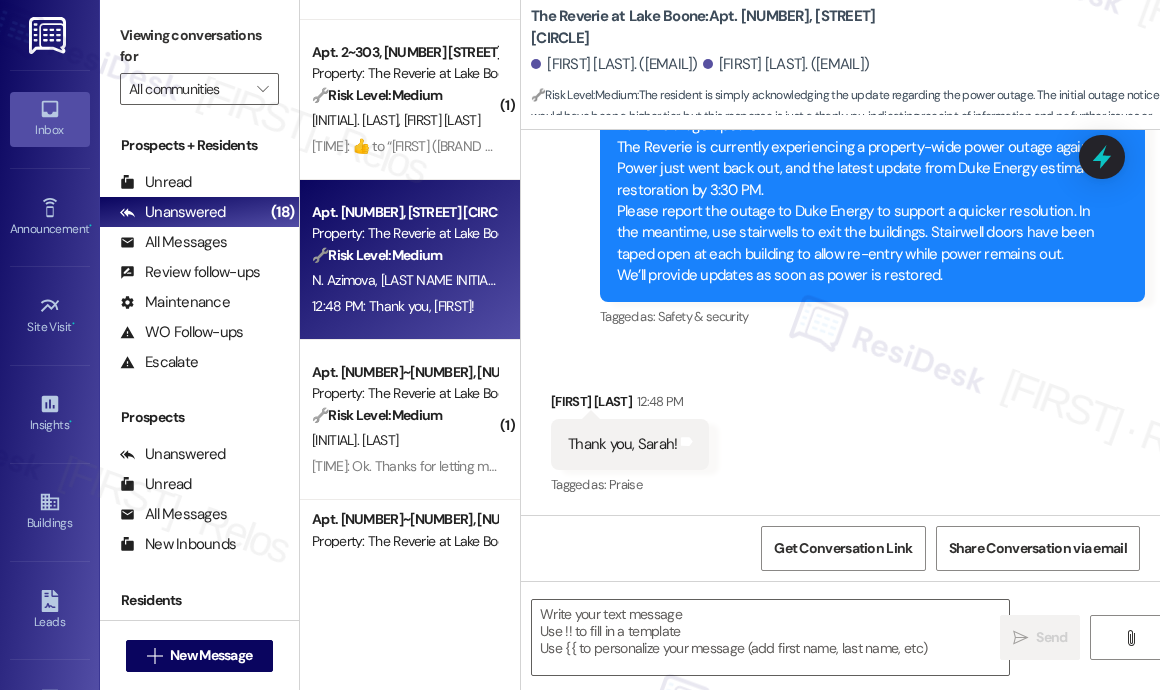 click on "Received via SMS [FIRST] 12:48 PM Thank you, Sarah!  Tags and notes Tagged as:   Praise Click to highlight conversations about Praise" at bounding box center [840, 430] 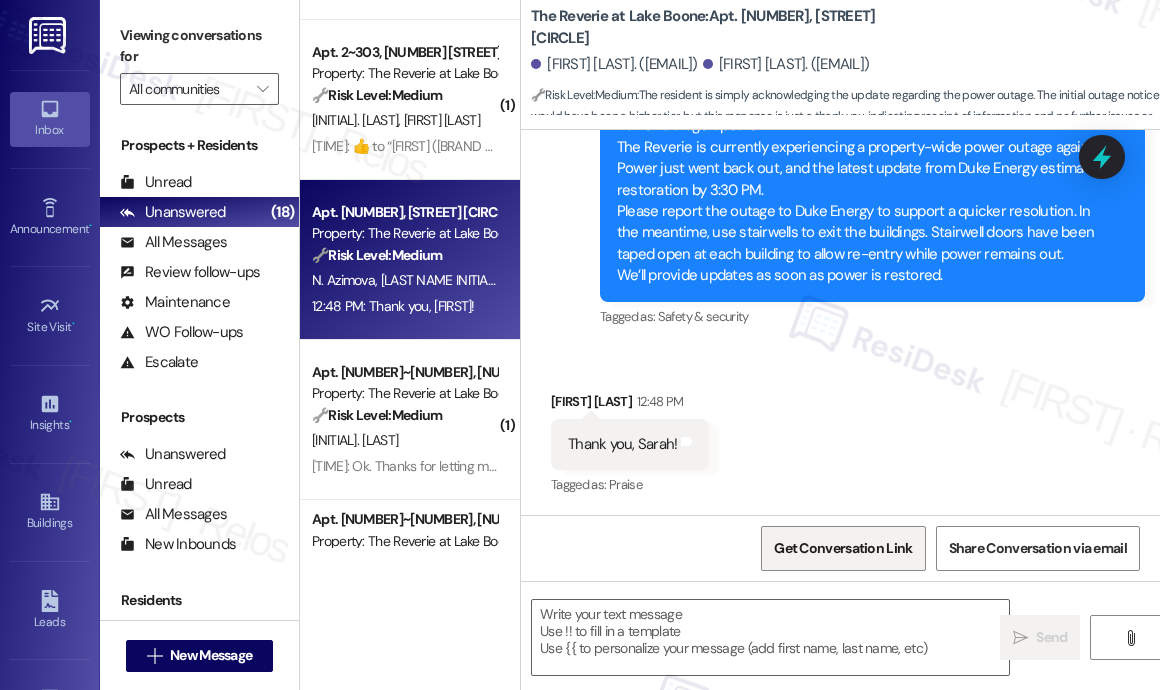 scroll, scrollTop: 1332, scrollLeft: 0, axis: vertical 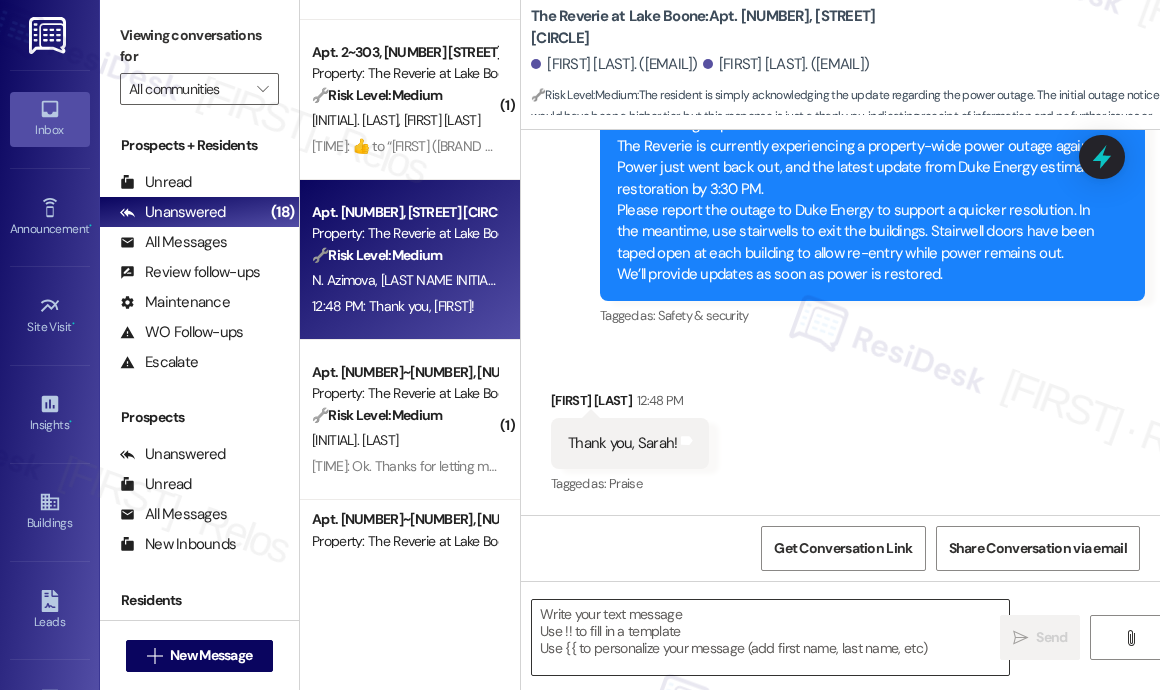 click at bounding box center [770, 637] 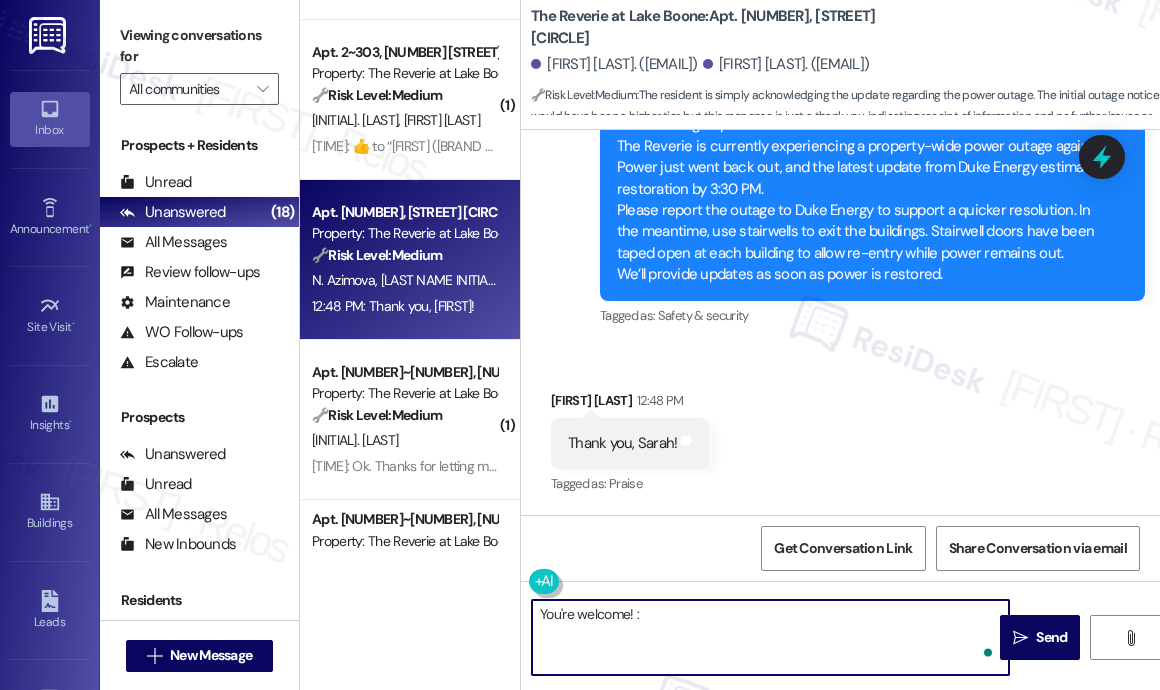 type on "You're welcome! :)" 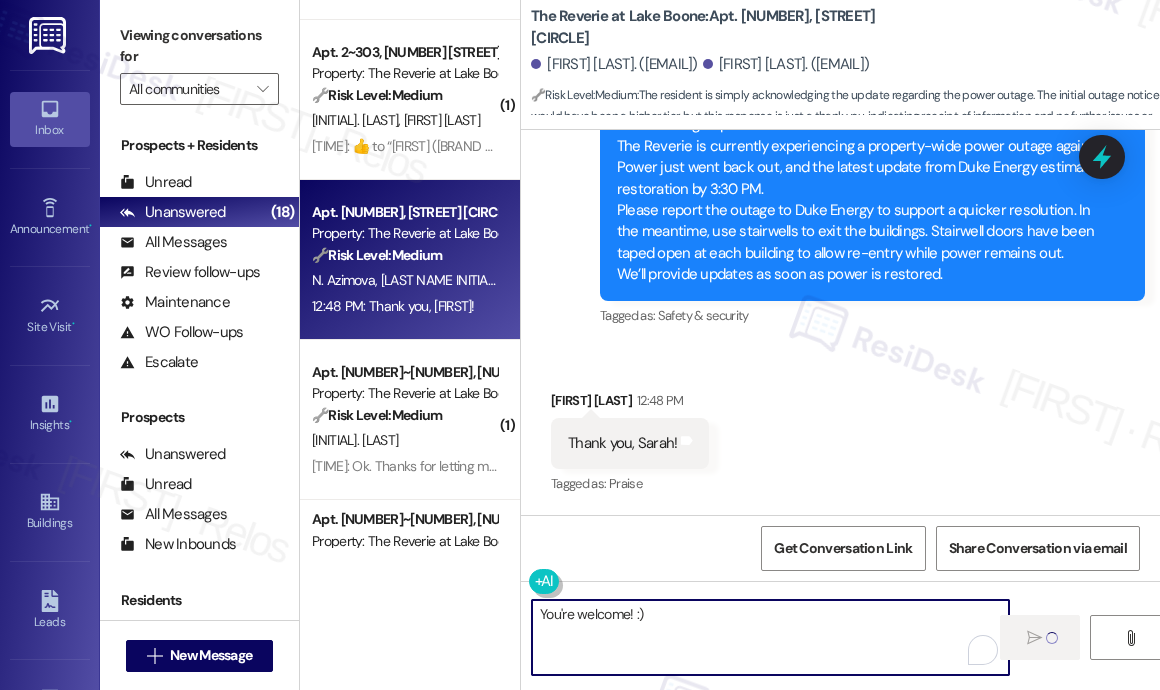 type 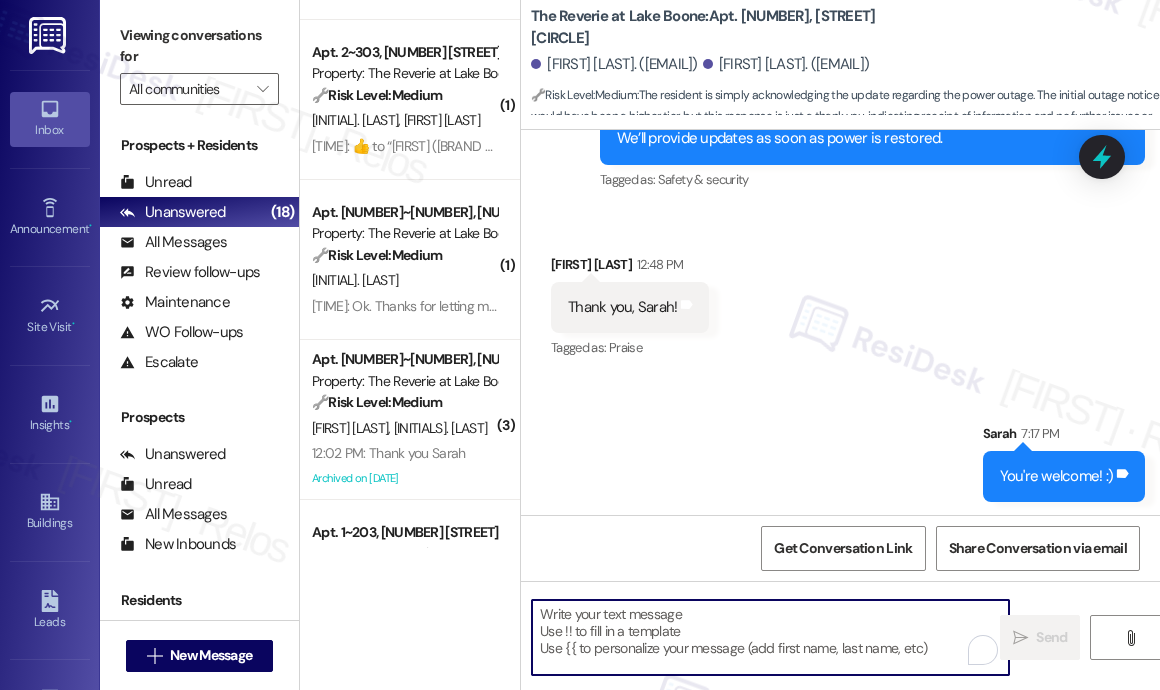 scroll, scrollTop: 1471, scrollLeft: 0, axis: vertical 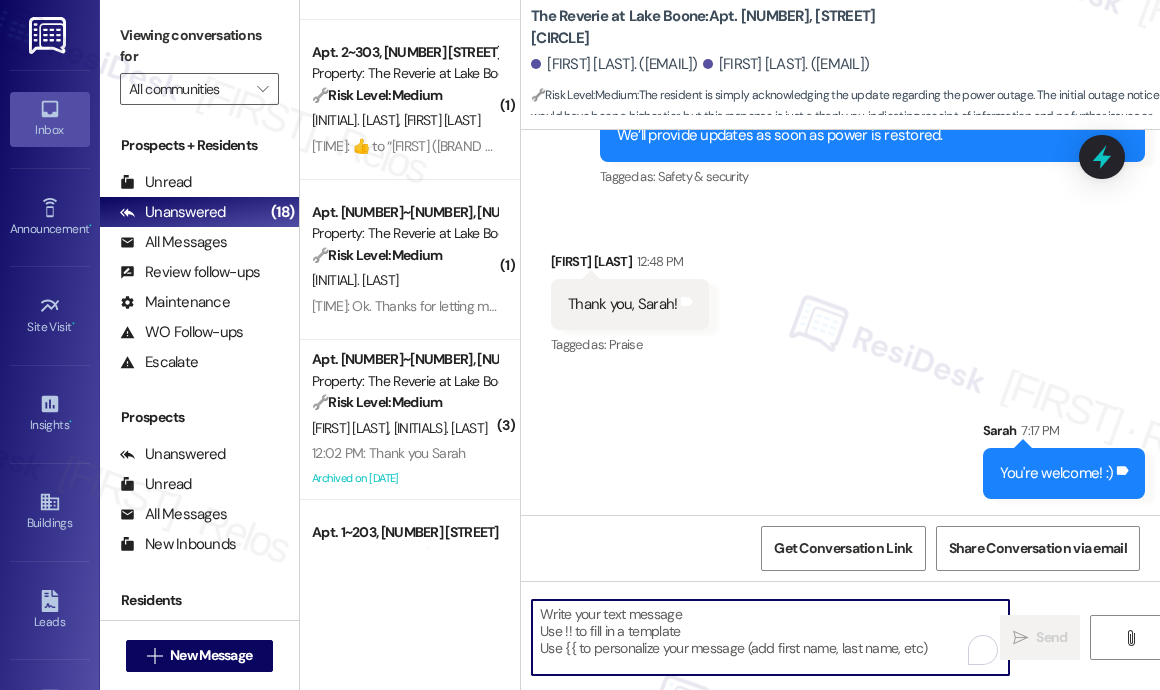 click on "You're welcome! :)" at bounding box center [1057, 473] 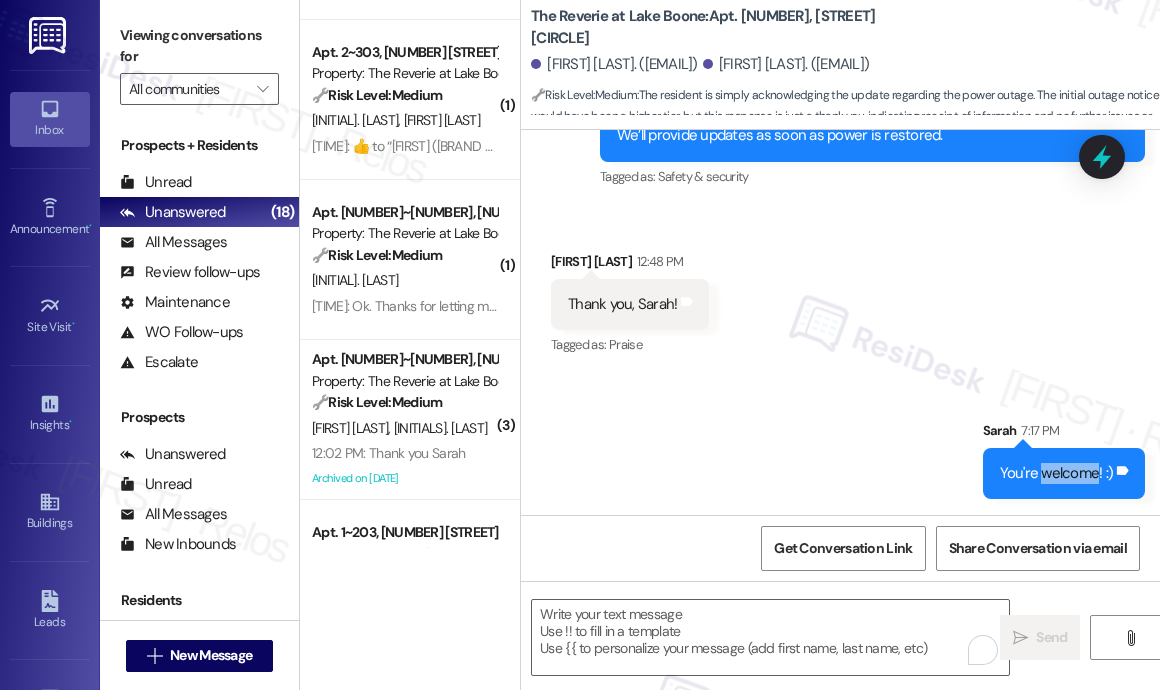 click on "You're welcome! :)" at bounding box center (1057, 473) 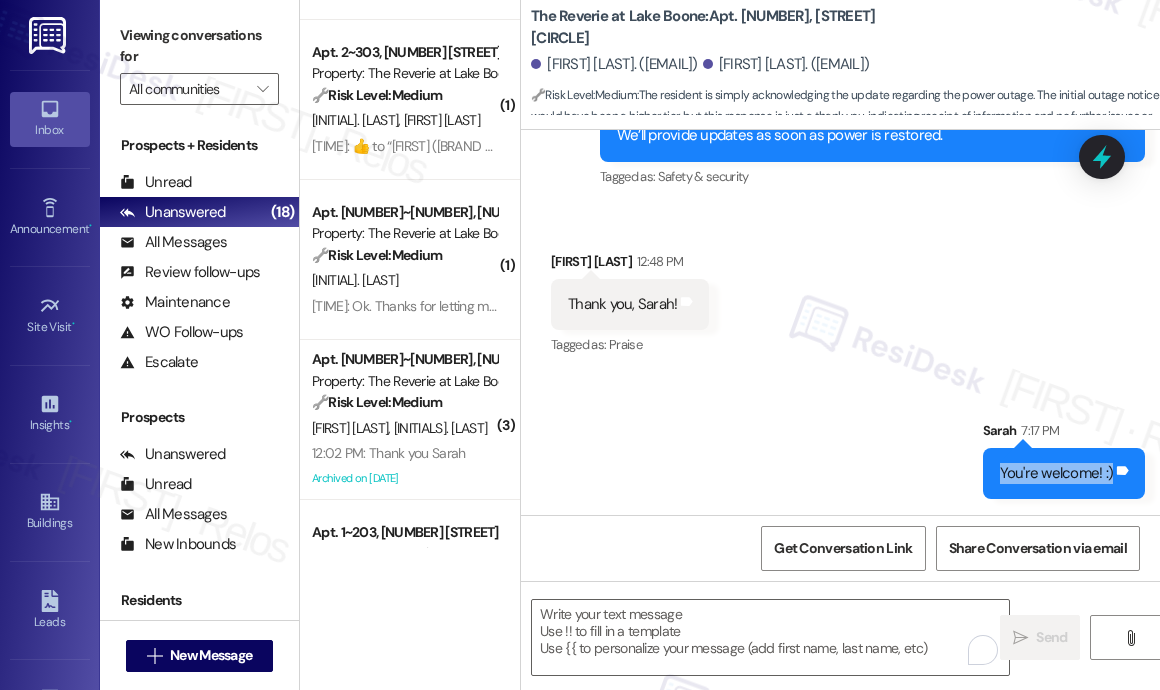 click on "You're welcome! :)" at bounding box center (1057, 473) 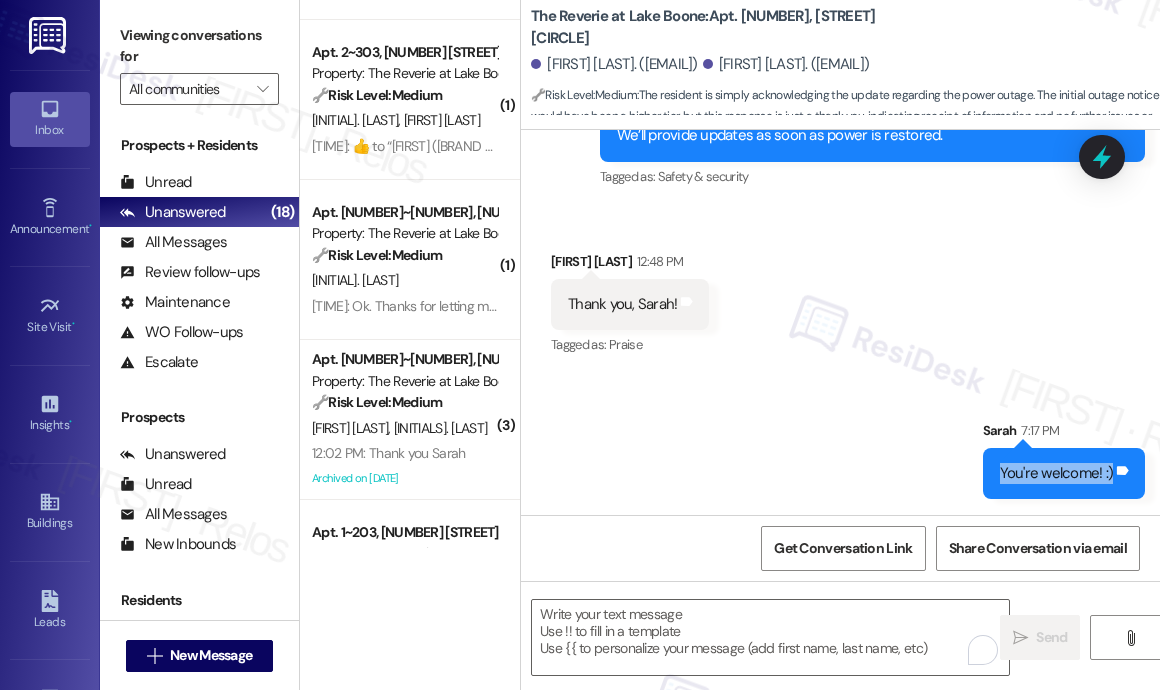 copy on "You're welcome! :) Tags and notes" 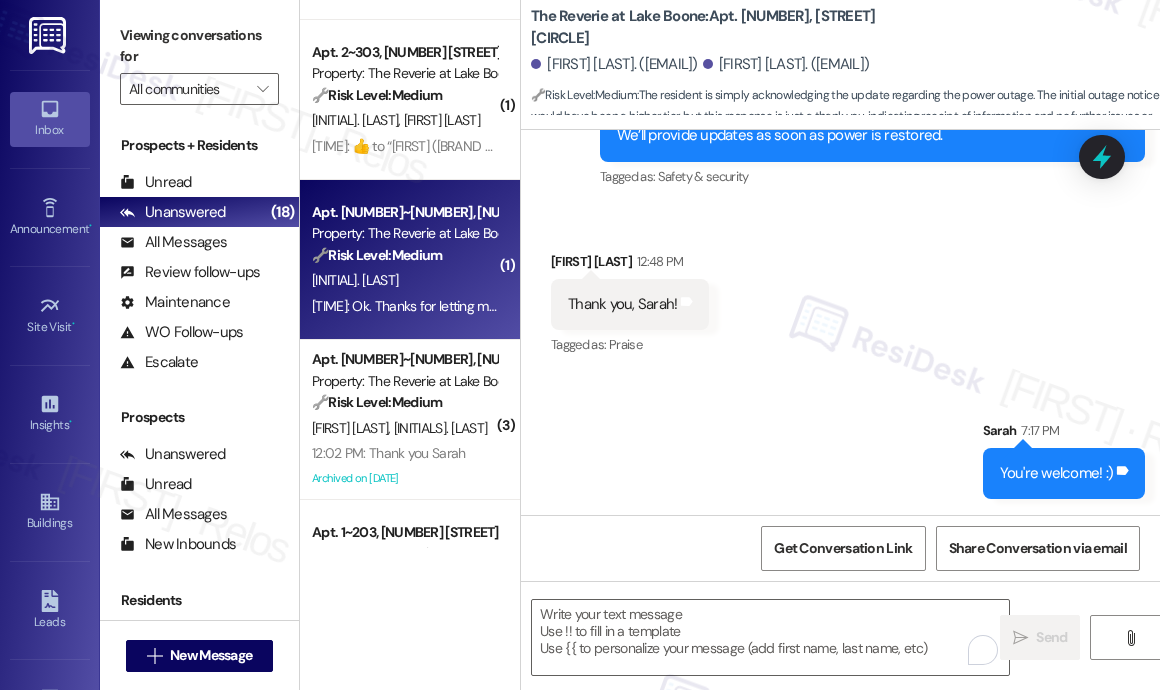 click on "[INITIAL]. [LAST]" at bounding box center (404, 280) 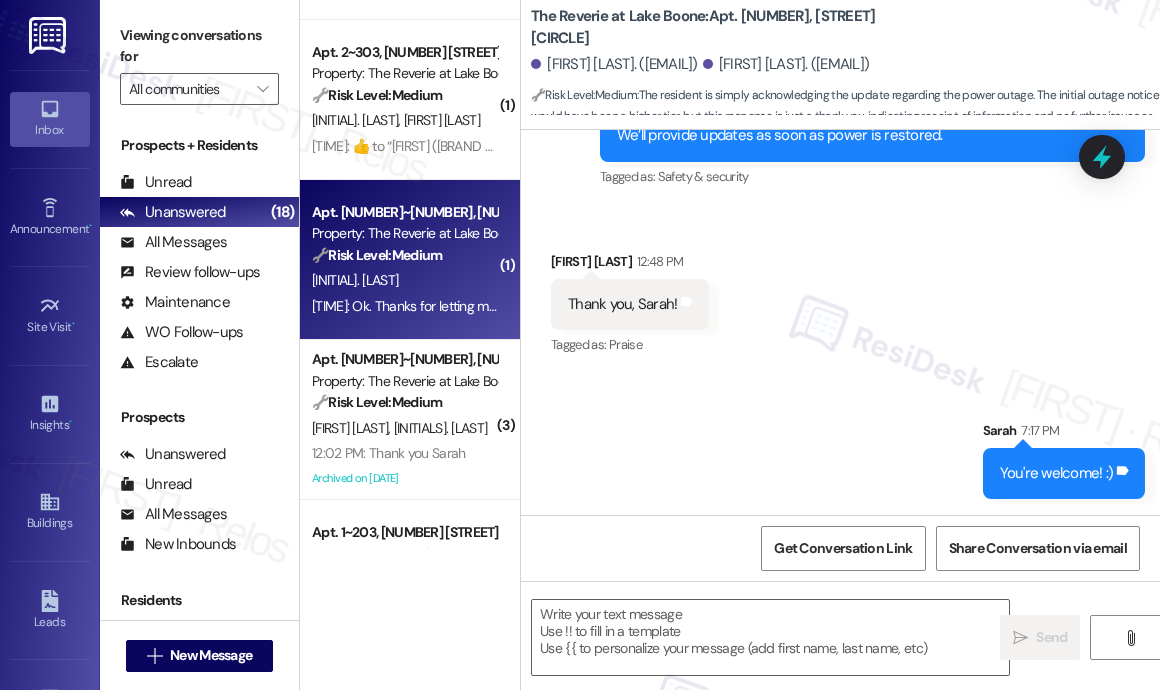type on "Fetching suggested responses. Please feel free to read through the conversation in the meantime." 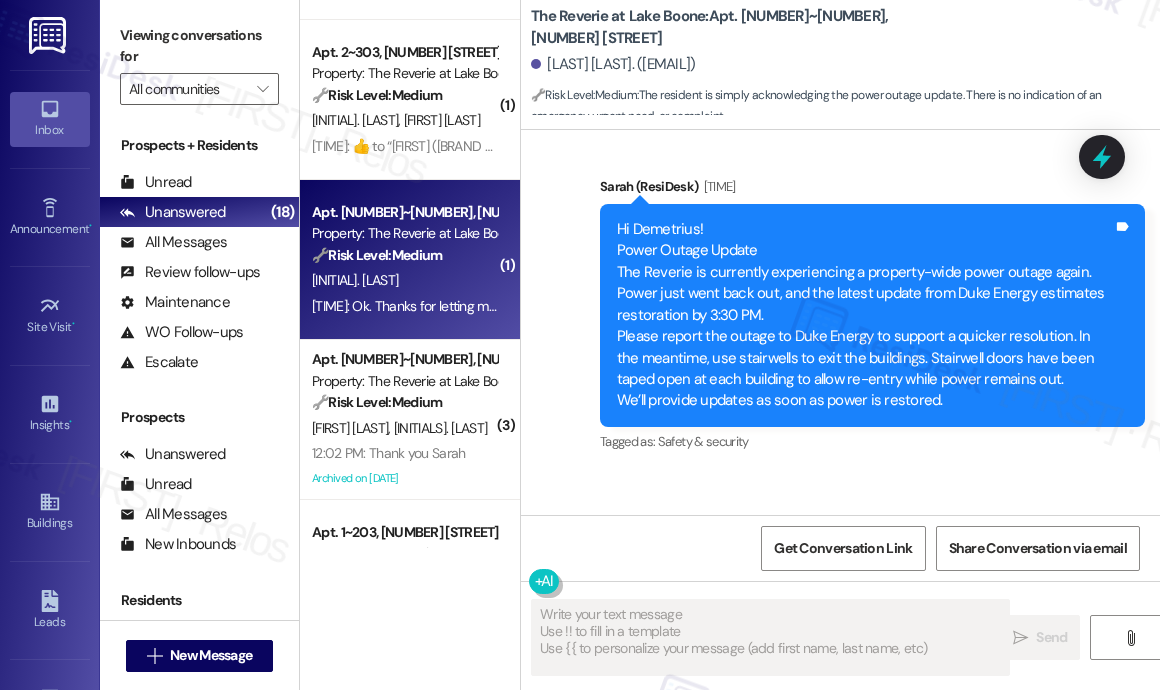scroll, scrollTop: 5012, scrollLeft: 0, axis: vertical 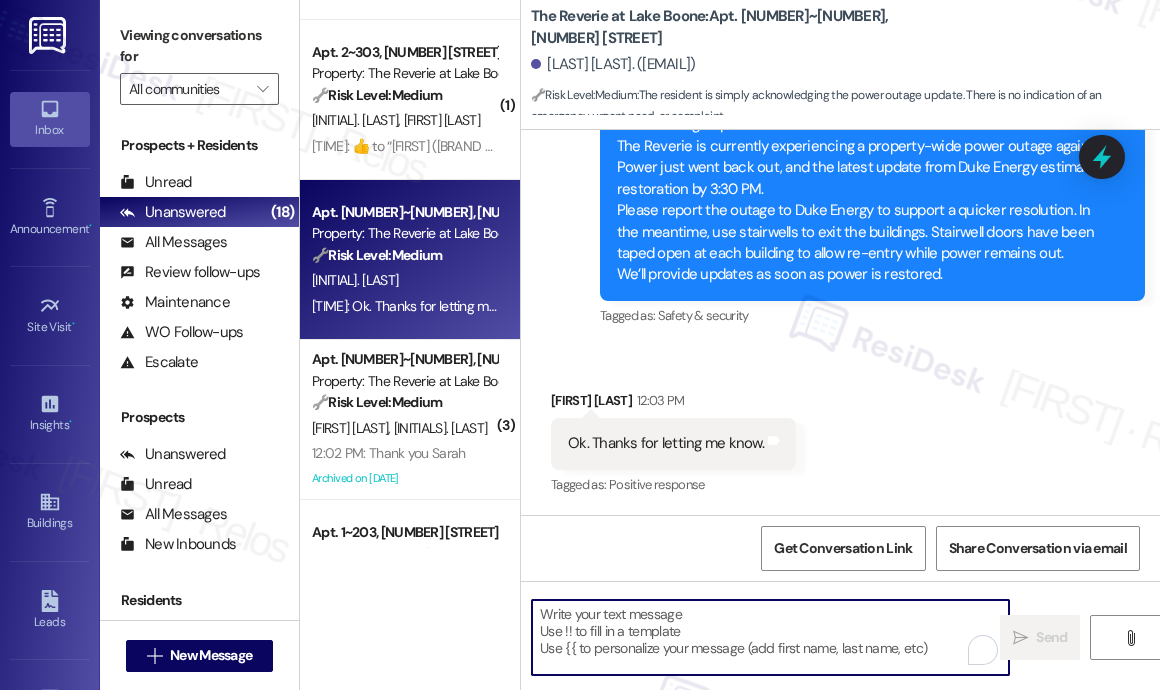 click at bounding box center (770, 637) 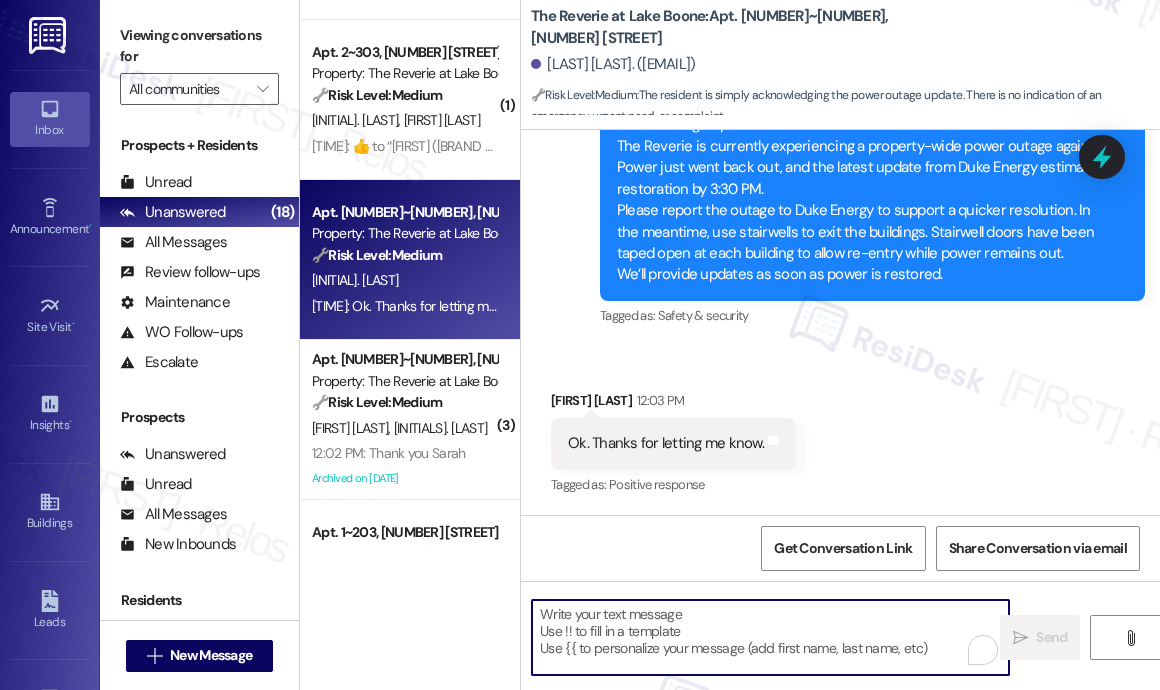 paste on "You're welcome! :)" 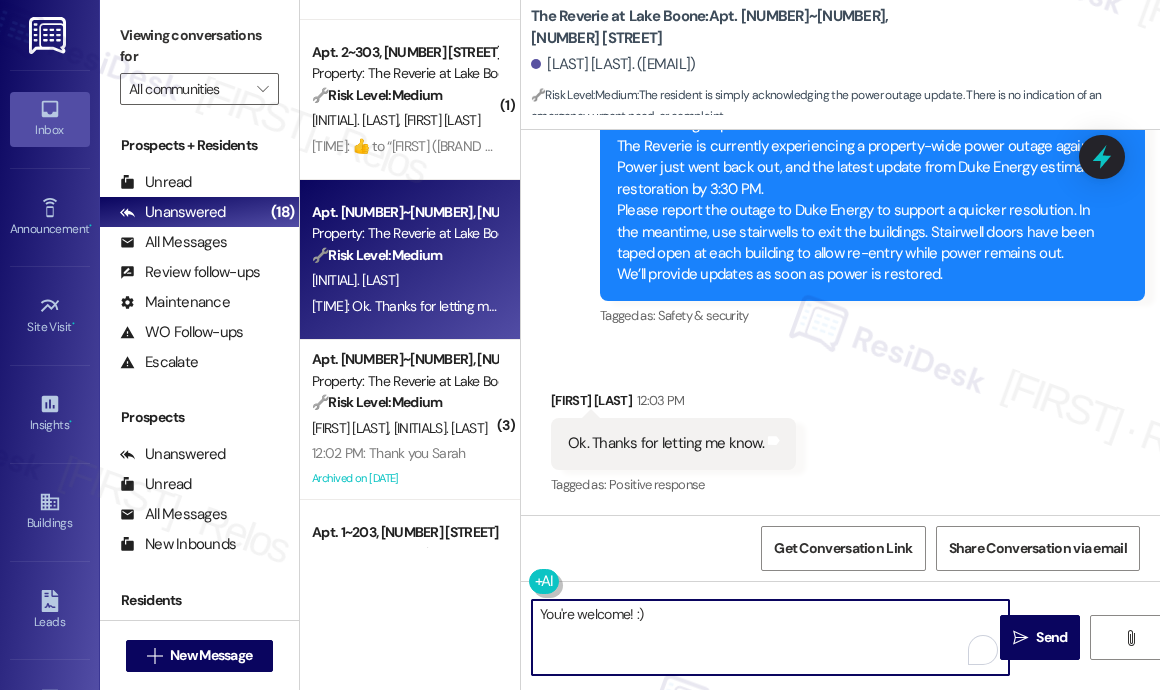 drag, startPoint x: 657, startPoint y: 615, endPoint x: 540, endPoint y: 615, distance: 117 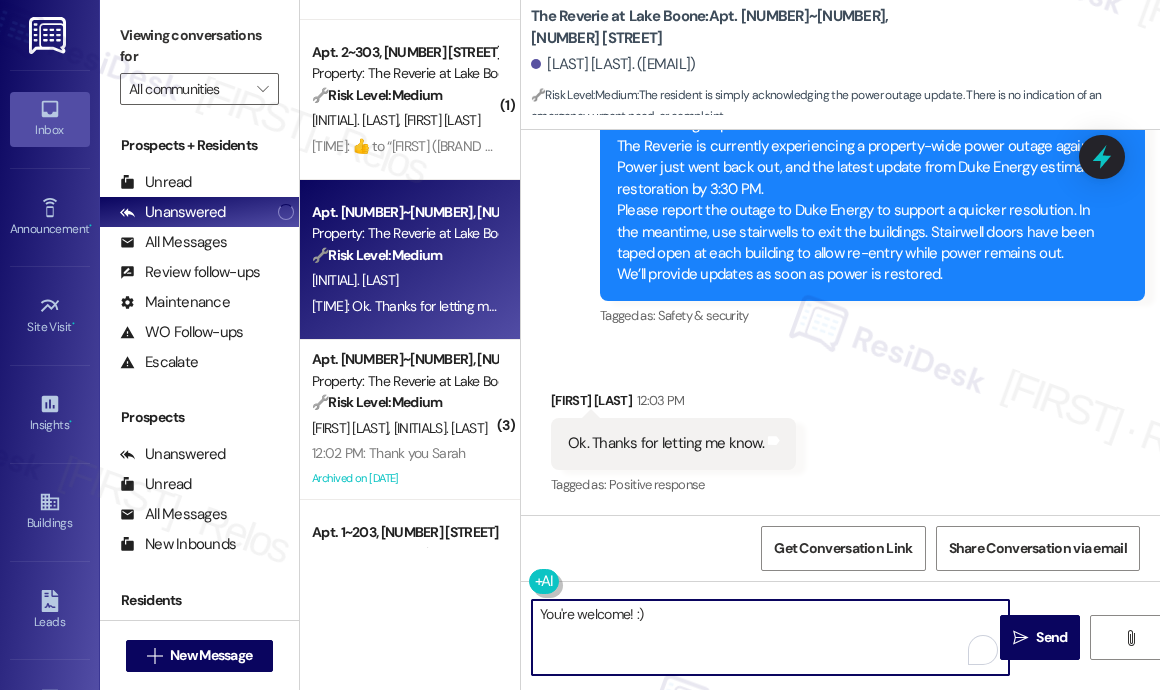 click on "You're welcome! :)" at bounding box center [770, 637] 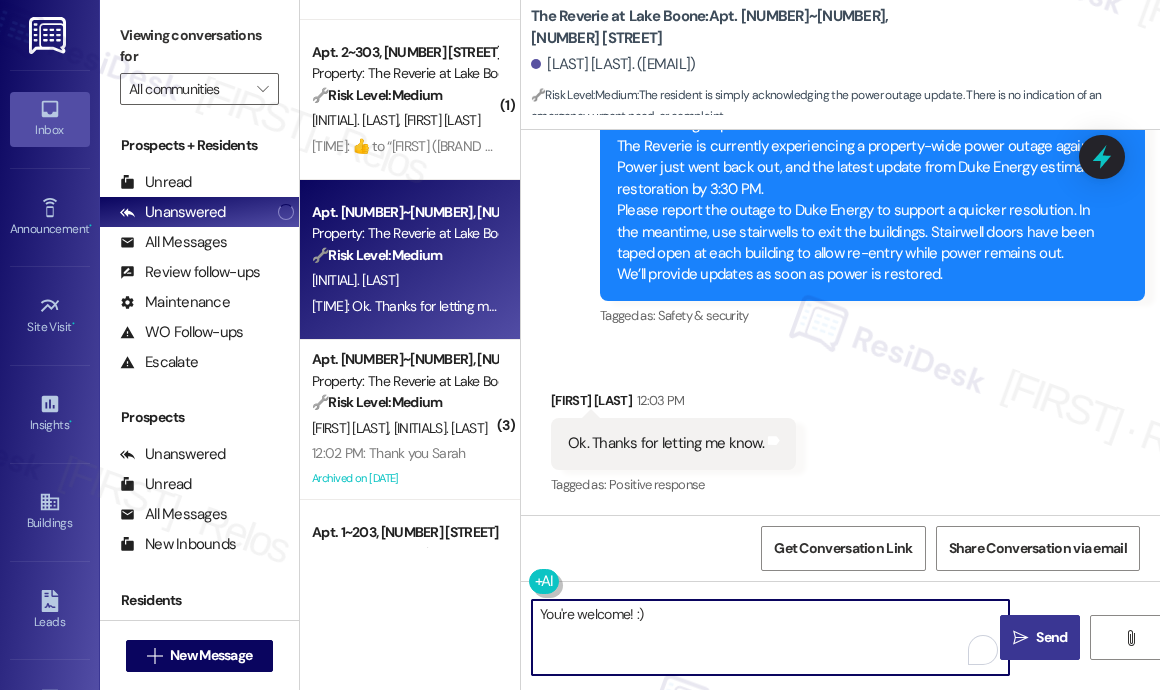 type on "You're welcome! :)" 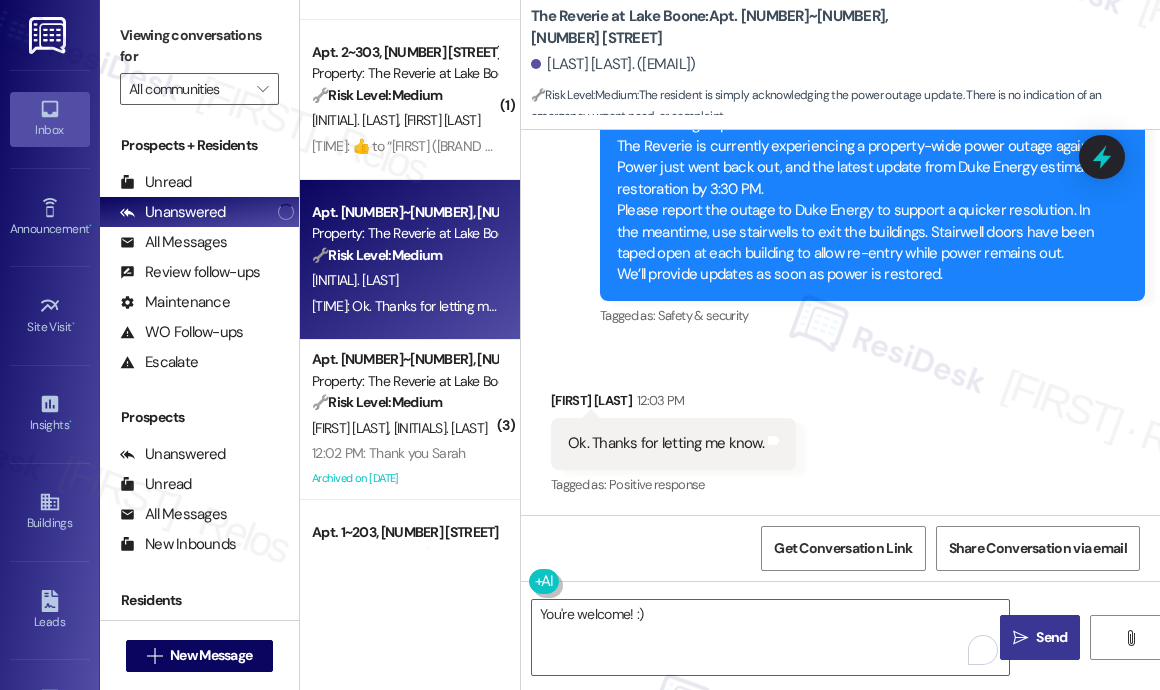 click on "Send" at bounding box center [1051, 637] 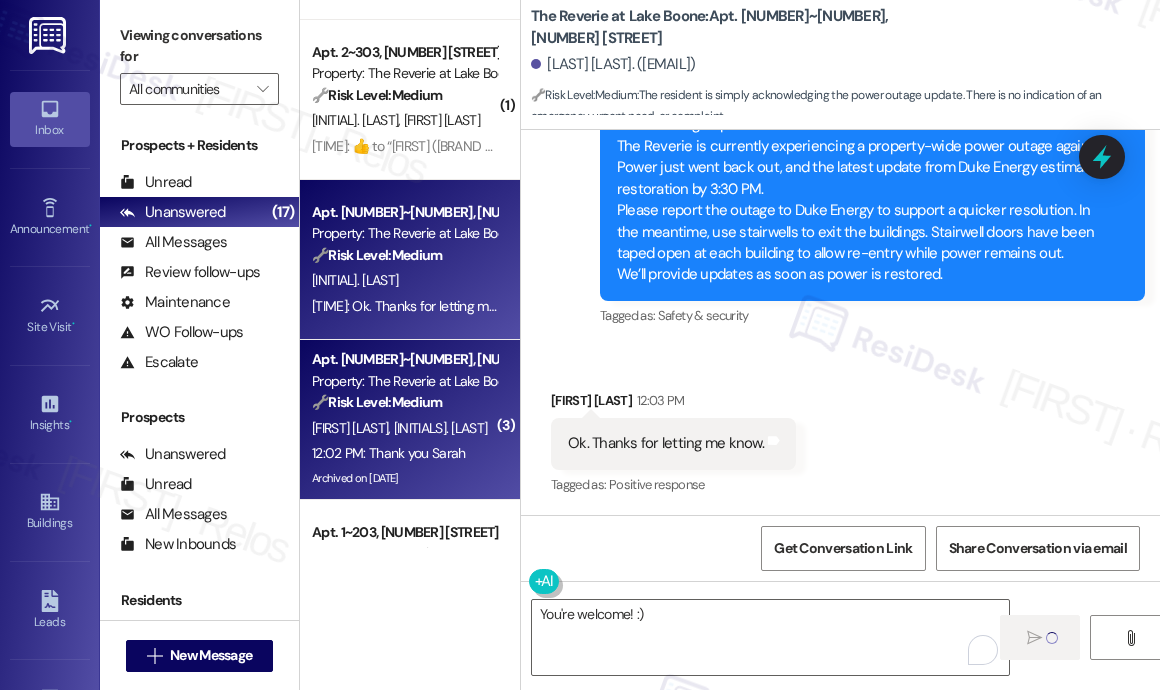 click on "[INITIALS]. [LAST]" at bounding box center (440, 428) 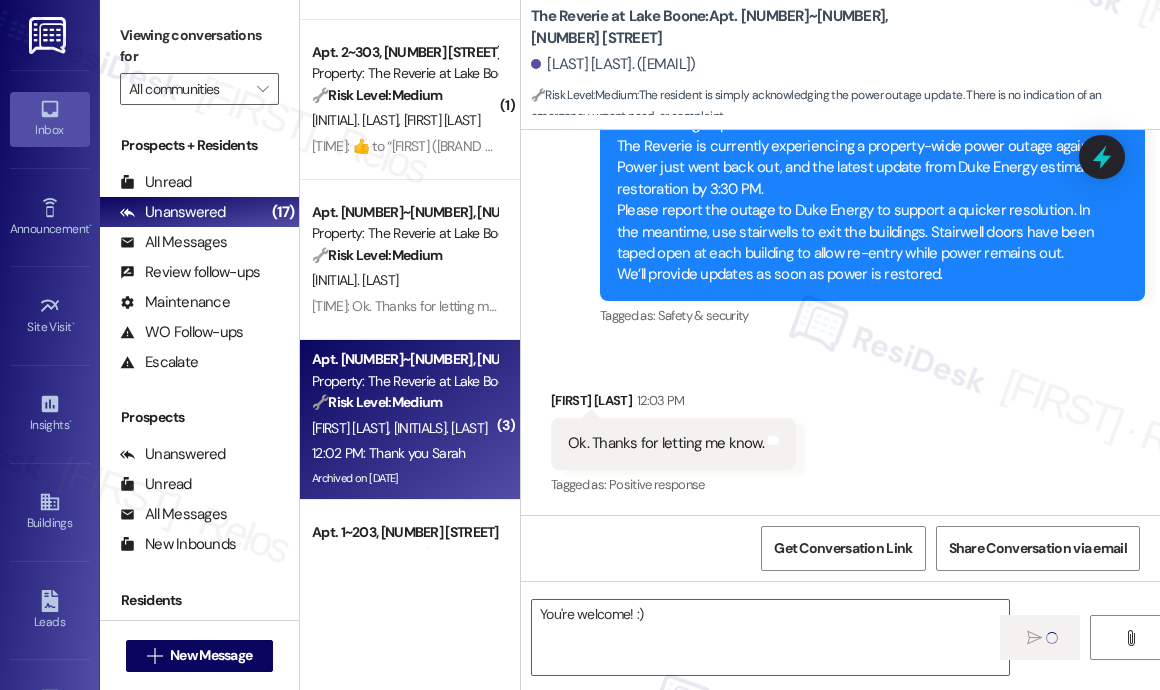 type on "Fetching suggested responses. Please feel free to read through the conversation in the meantime." 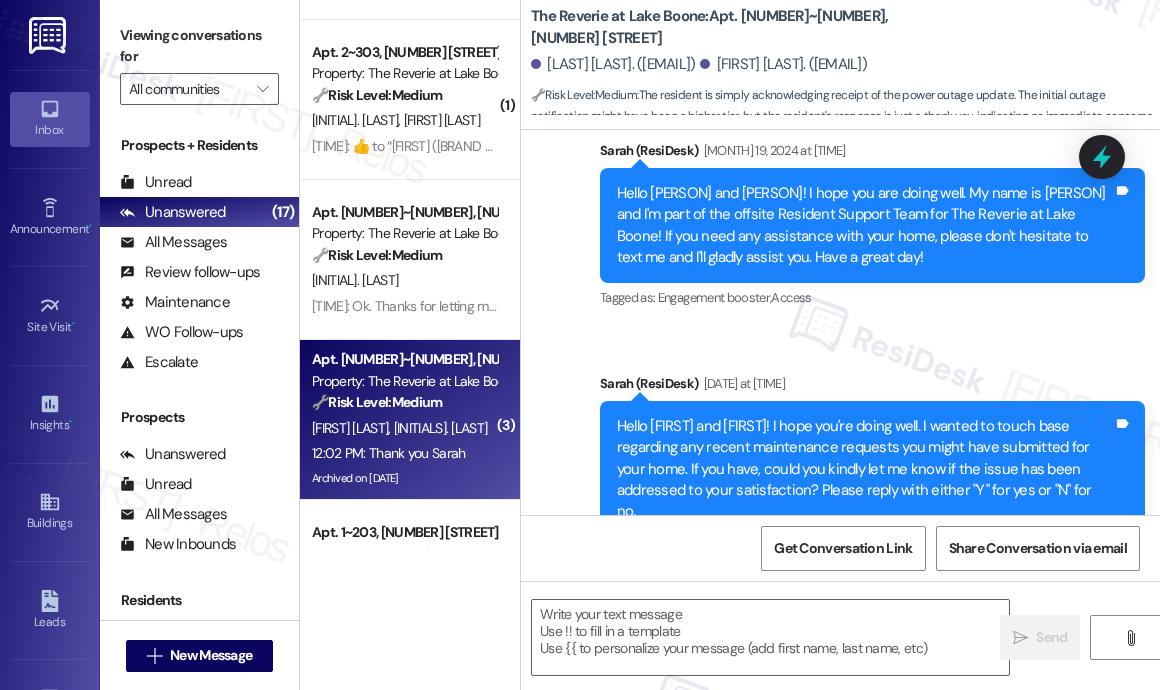 type on "Fetching suggested responses. Please feel free to read through the conversation in the meantime." 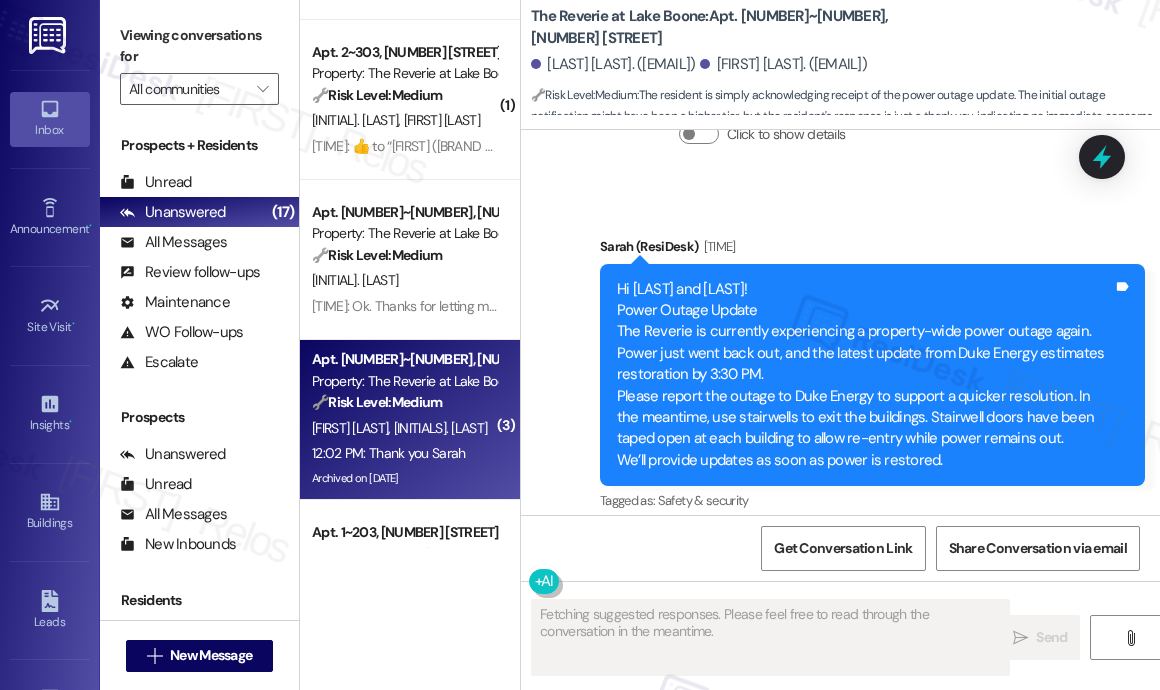 scroll, scrollTop: 9021, scrollLeft: 0, axis: vertical 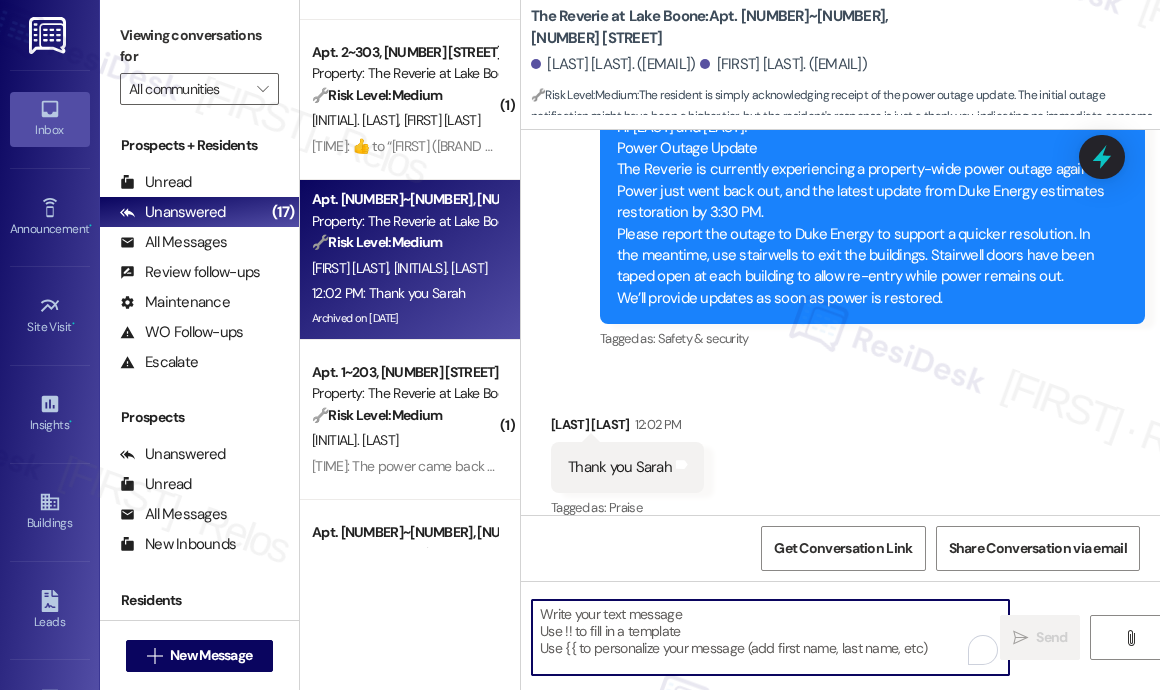 click at bounding box center (770, 637) 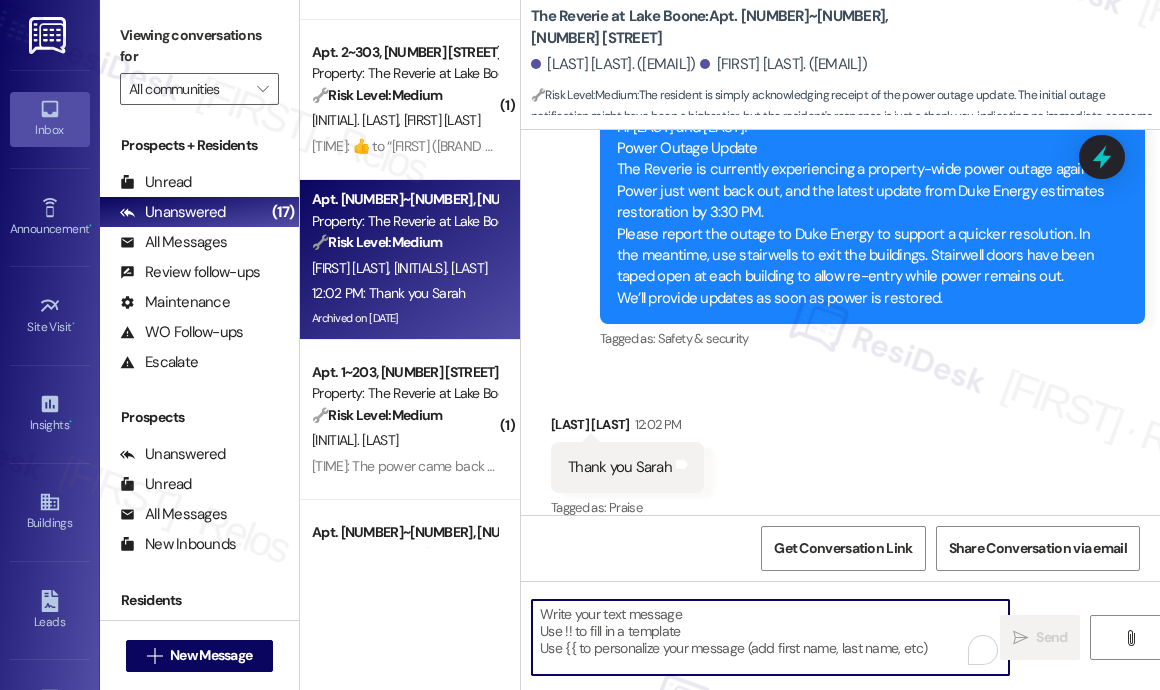paste on "You're welcome! :)" 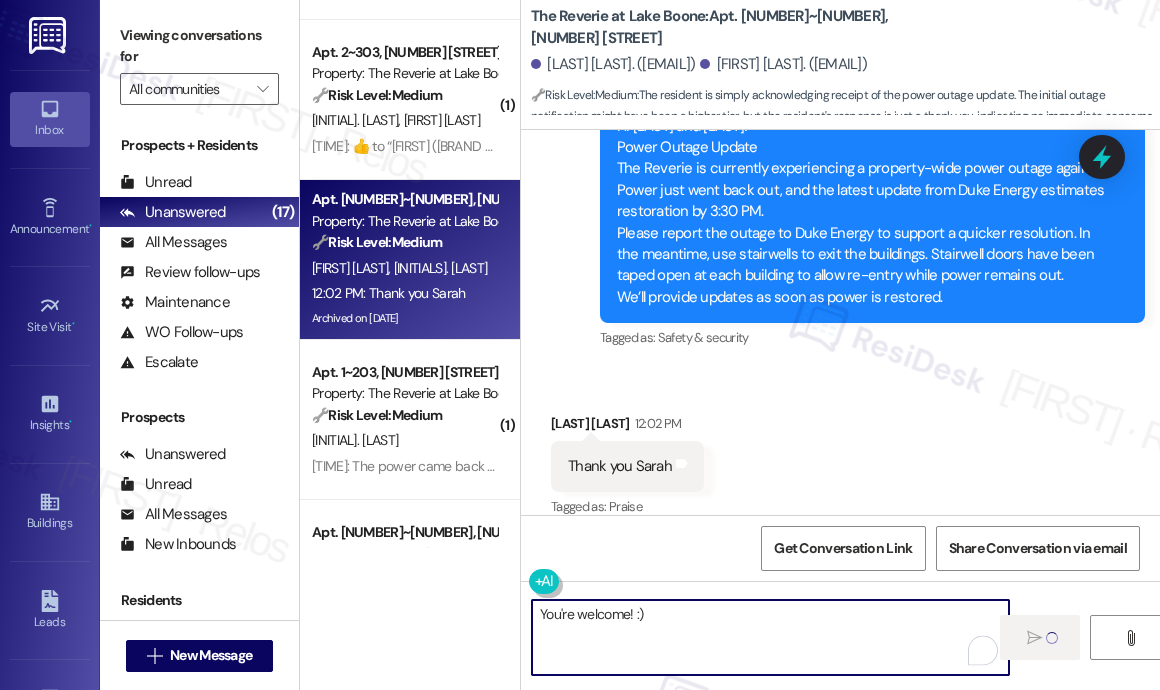 type 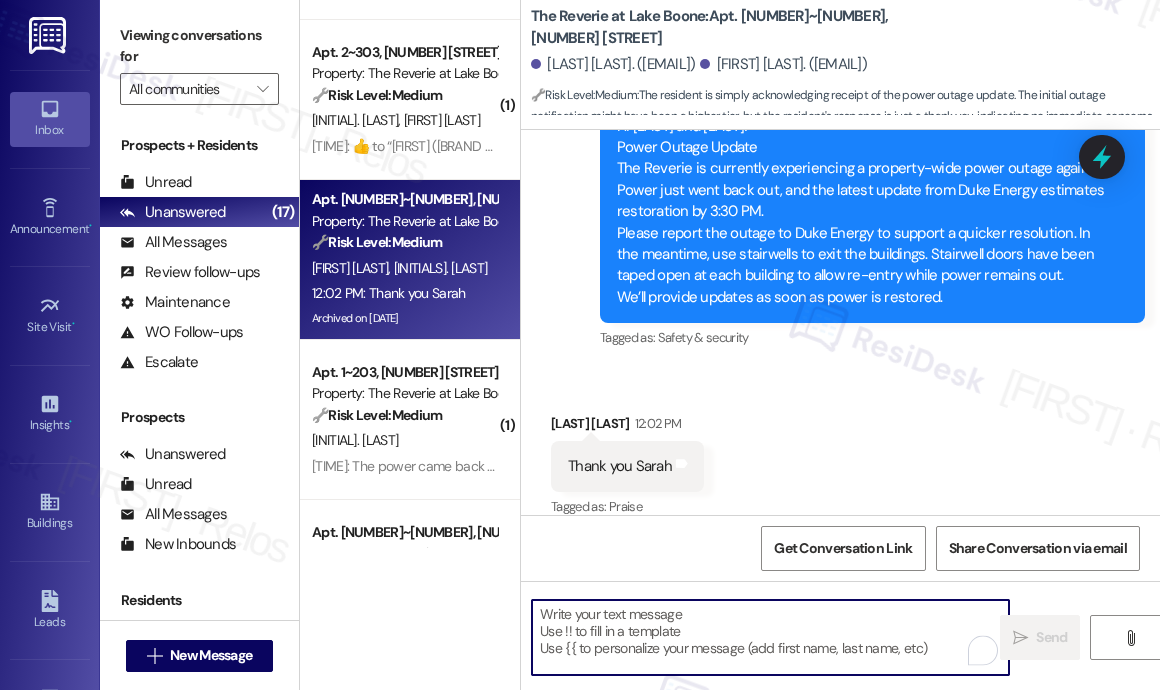 scroll, scrollTop: 9021, scrollLeft: 0, axis: vertical 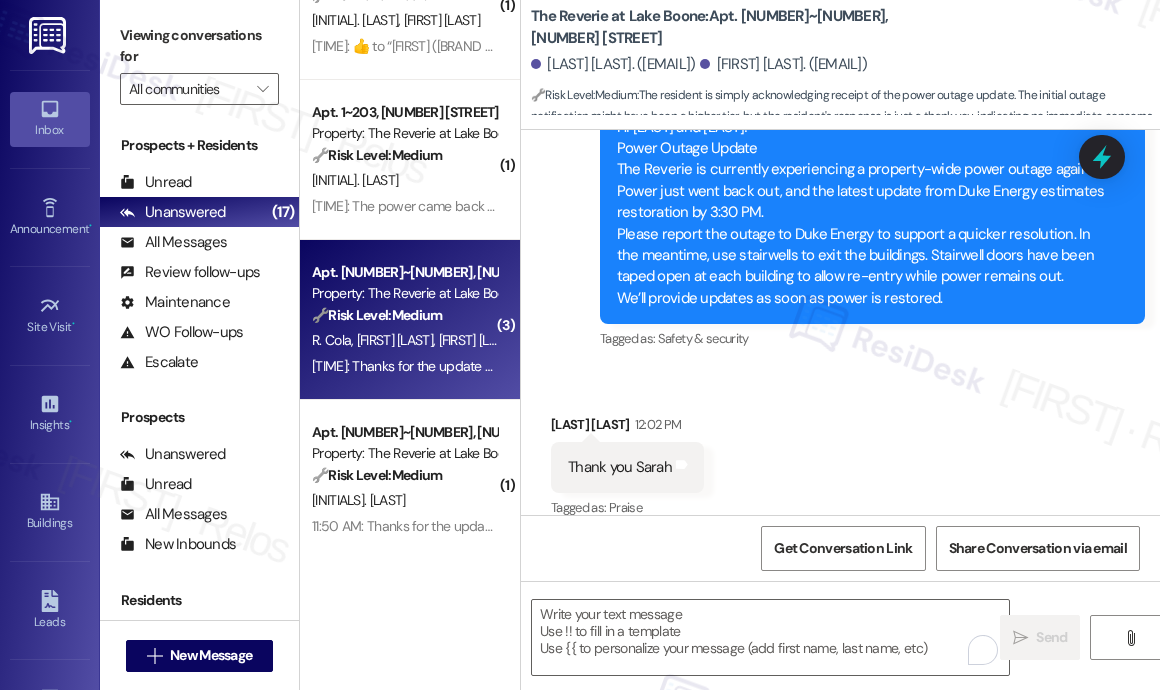 click on "11:54 AM: Thanks for the update and trust me...I've been spamming Duke! Haha 11:54 AM: Thanks for the update and trust me...I've been spamming Duke! Haha" at bounding box center [404, 366] 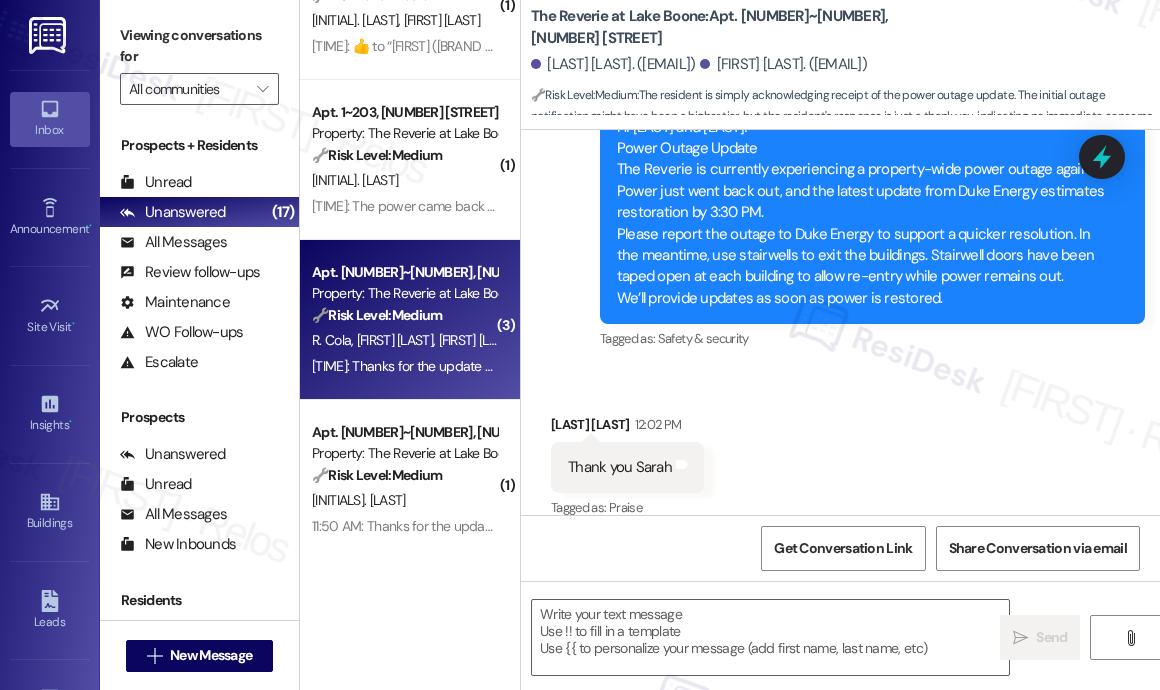 type on "Fetching suggested responses. Please feel free to read through the conversation in the meantime." 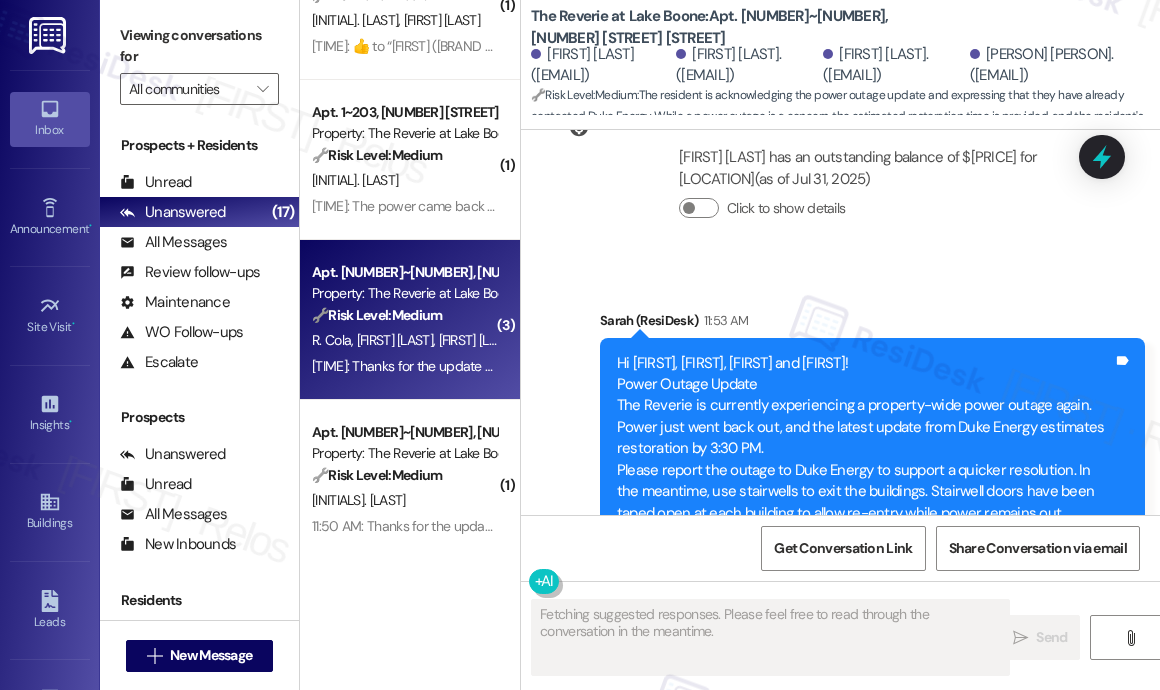 scroll, scrollTop: 5835, scrollLeft: 0, axis: vertical 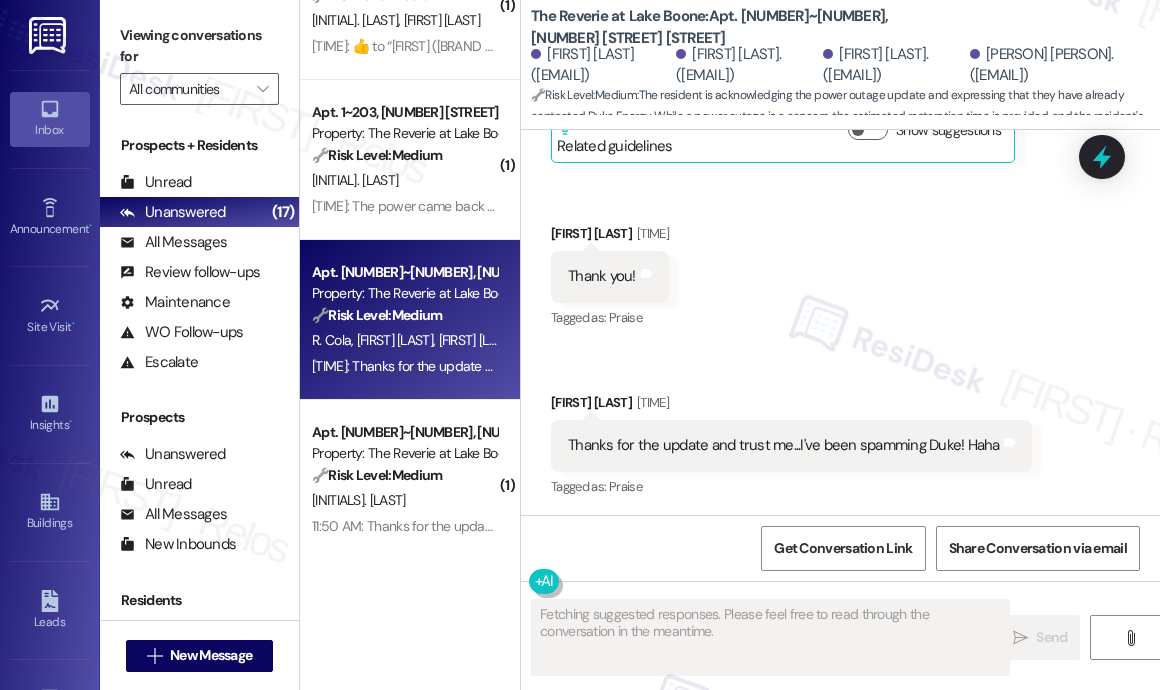click on "Received via SMS Reagan Cola Question [TIME]: Loved “Sarah (The Reverie at Lake Boone): Hi Gabrielle, Mariah, Becky and Reagan!
Power Outage Update
The Reverie is currently experiencing a property-wide power outage again. Power just went back out, and the latest update from Duke Energy estimates restoration by [TIME].
Please report the outage to Duke Energy to support a quicker resolution. In the meantime, use stairwells to exit the buildings. Stairwell doors have been taped open at each building to allow re-entry while power remains out.
We’ll provide updates as soon as power is restored.” Tags and notes Tagged as: Power outage, Click to highlight conversations about Power outage Safety & security Click to highlight conversations about Safety & security Related guidelines Show suggestions Received via SMS Mariah Ryder [TIME] Thank you! Tags and notes Tagged as: Praise Click to highlight conversations about Praise Received via SMS Reagan Cola [TIME] Tags and notes Tagged as:" at bounding box center (840, 145) 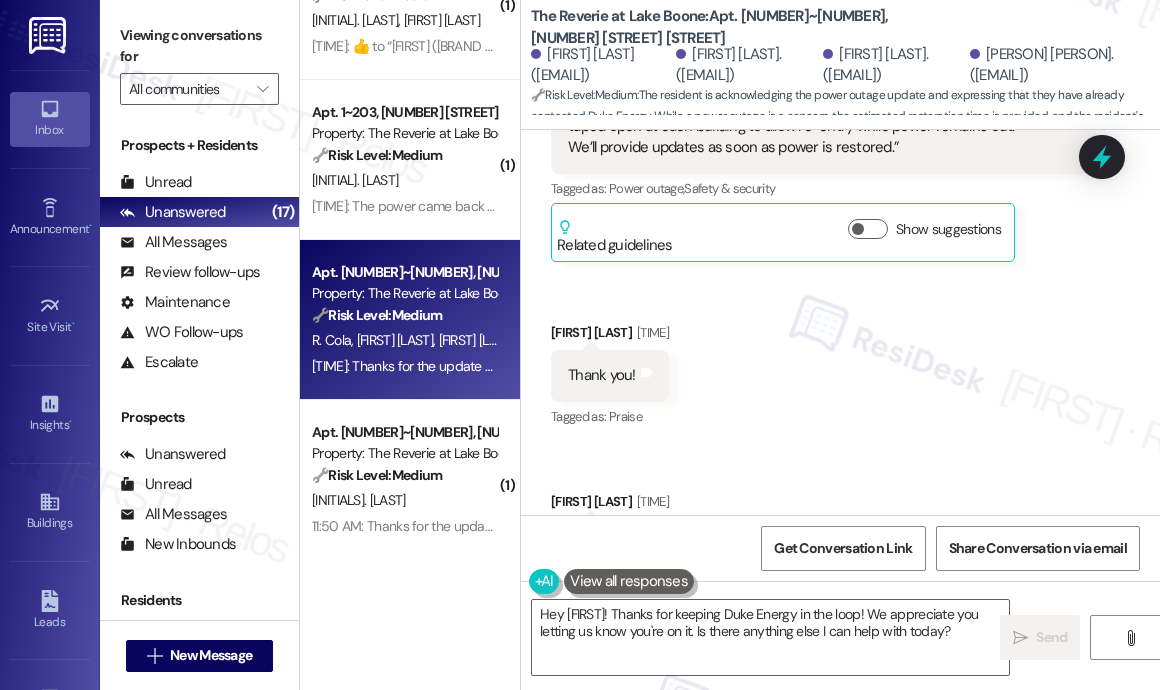 scroll, scrollTop: 5836, scrollLeft: 0, axis: vertical 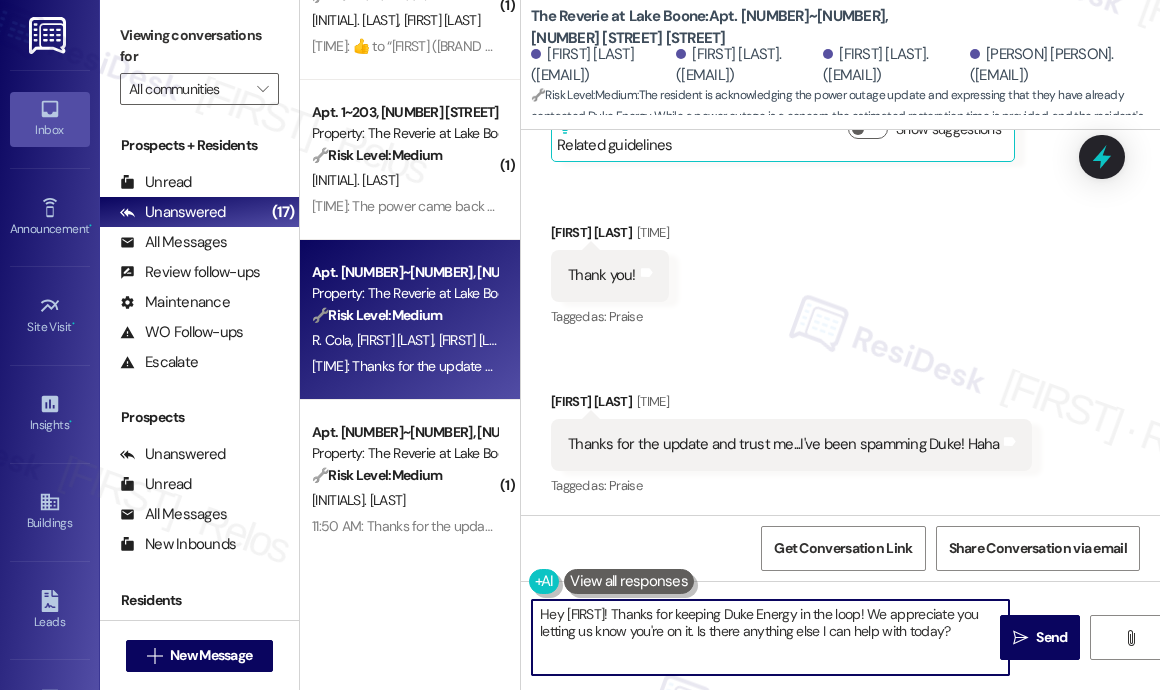 click on "Hey [FIRST]! Thanks for keeping Duke Energy in the loop! We appreciate you letting us know you're on it. Is there anything else I can help with today?" at bounding box center (770, 637) 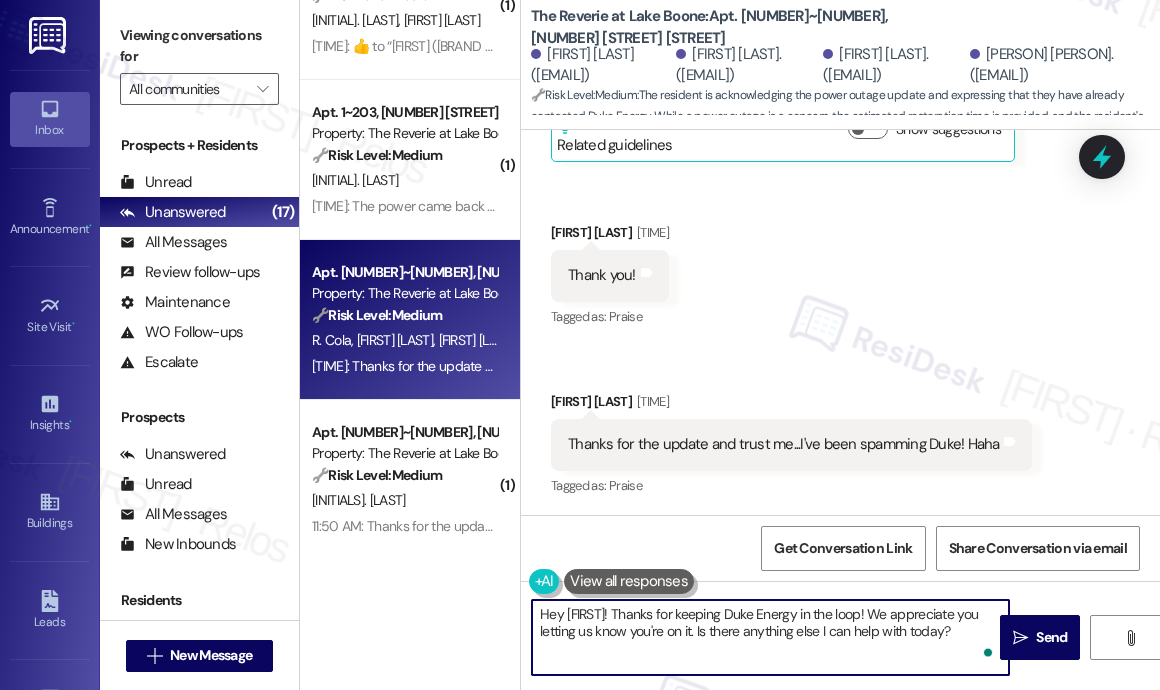 click on "Hey [FIRST]! Thanks for keeping Duke Energy in the loop! We appreciate you letting us know you're on it. Is there anything else I can help with today?" at bounding box center [770, 637] 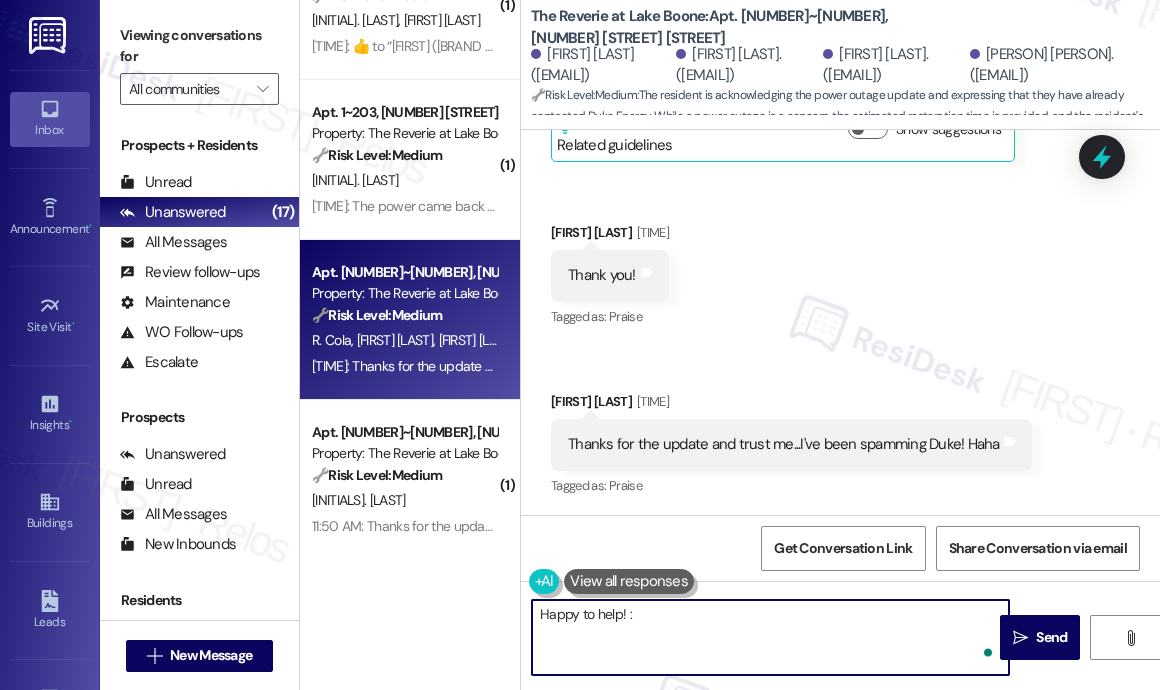 type on "Happy to help! :)" 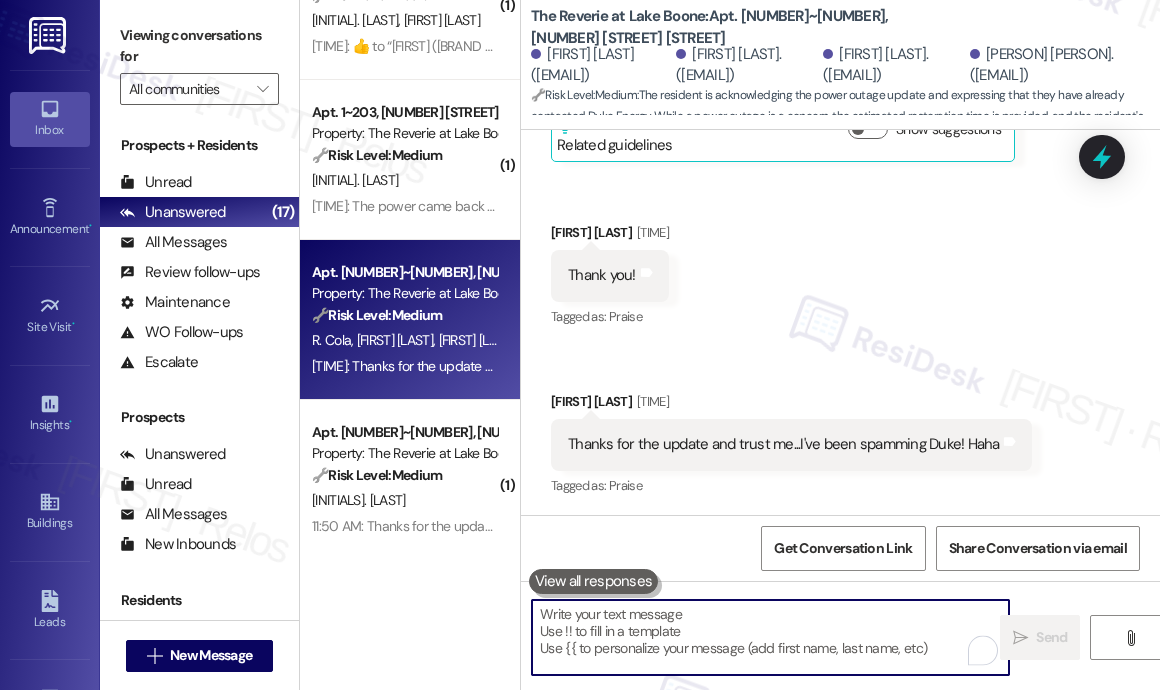 scroll, scrollTop: 5835, scrollLeft: 0, axis: vertical 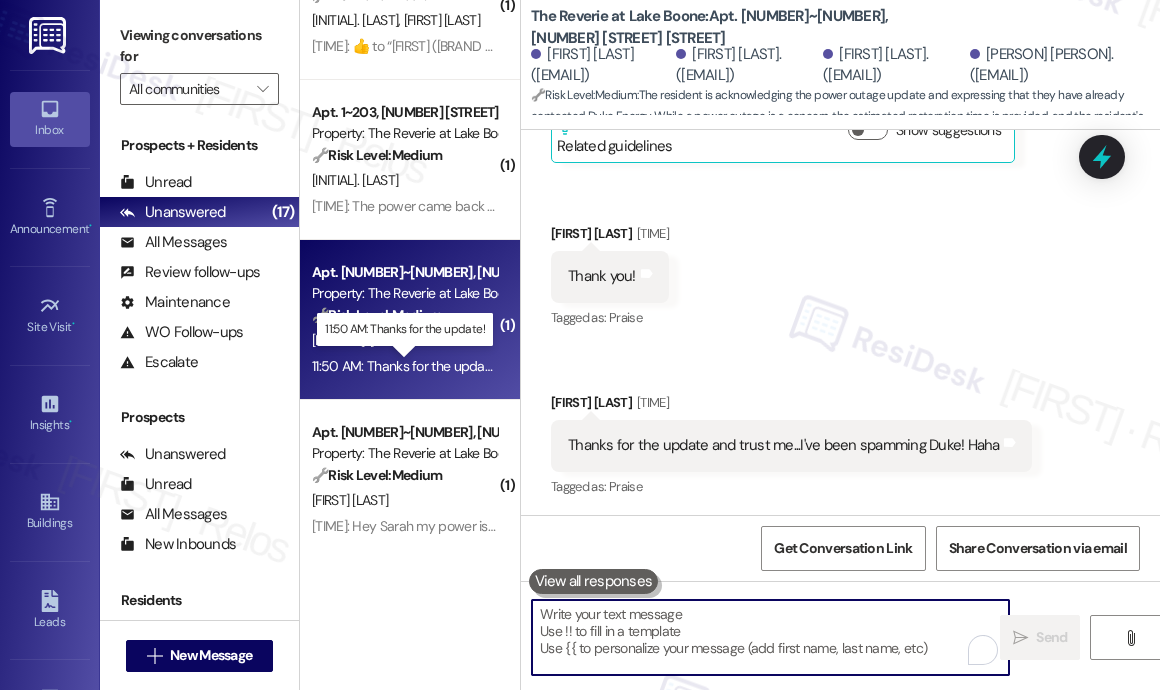 type 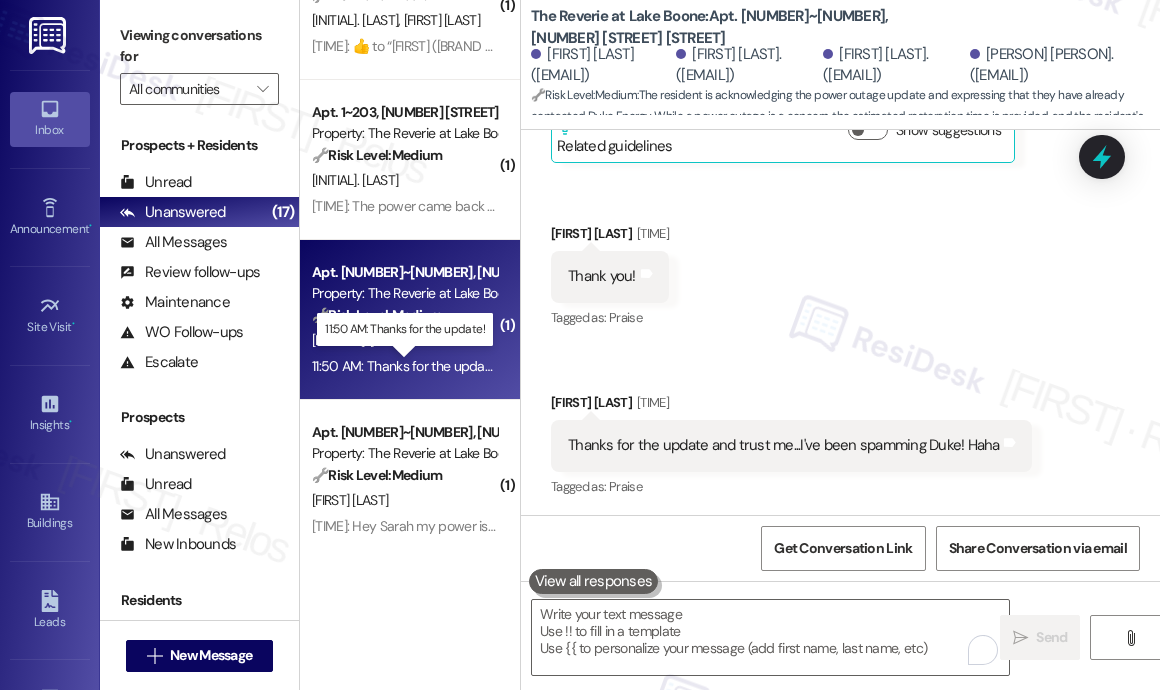 click on "11:50 AM: Thanks for the update! 11:50 AM: Thanks for the update!" at bounding box center (406, 366) 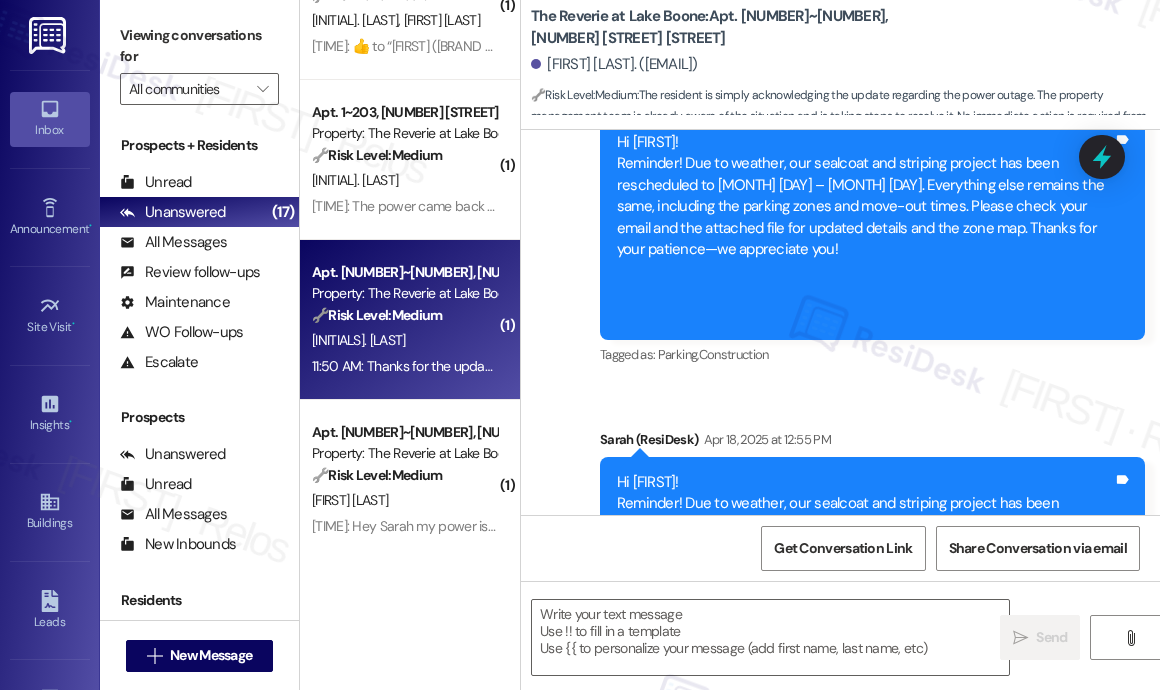 type on "Fetching suggested responses. Please feel free to read through the conversation in the meantime." 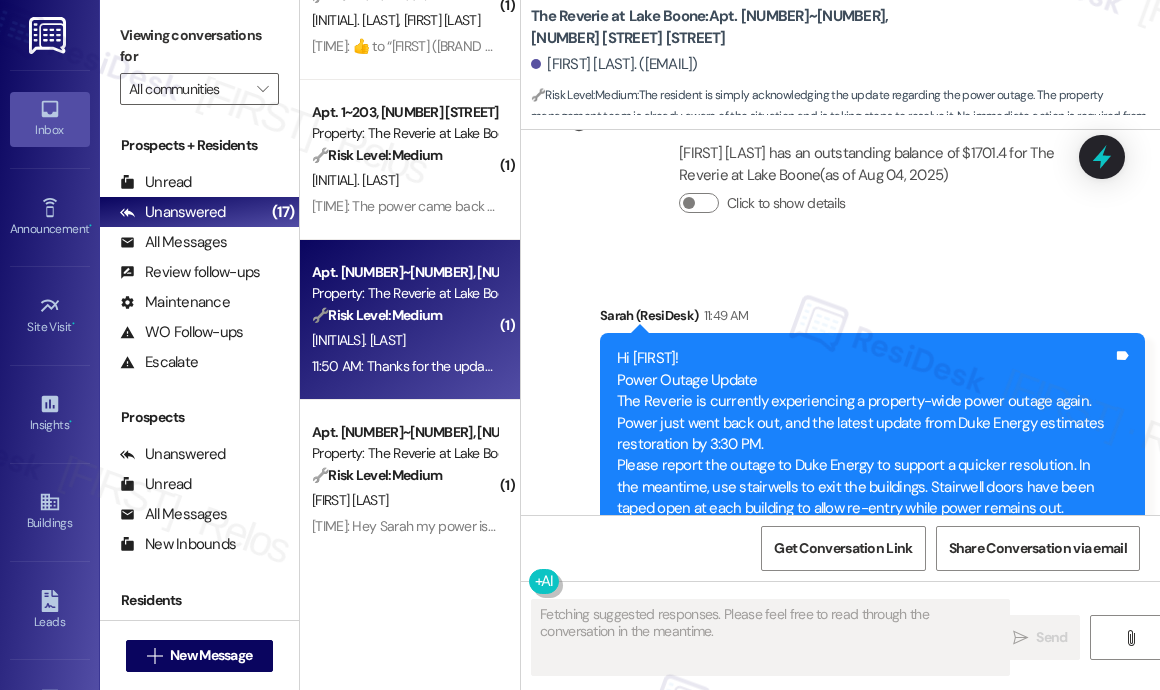 scroll, scrollTop: 1503, scrollLeft: 0, axis: vertical 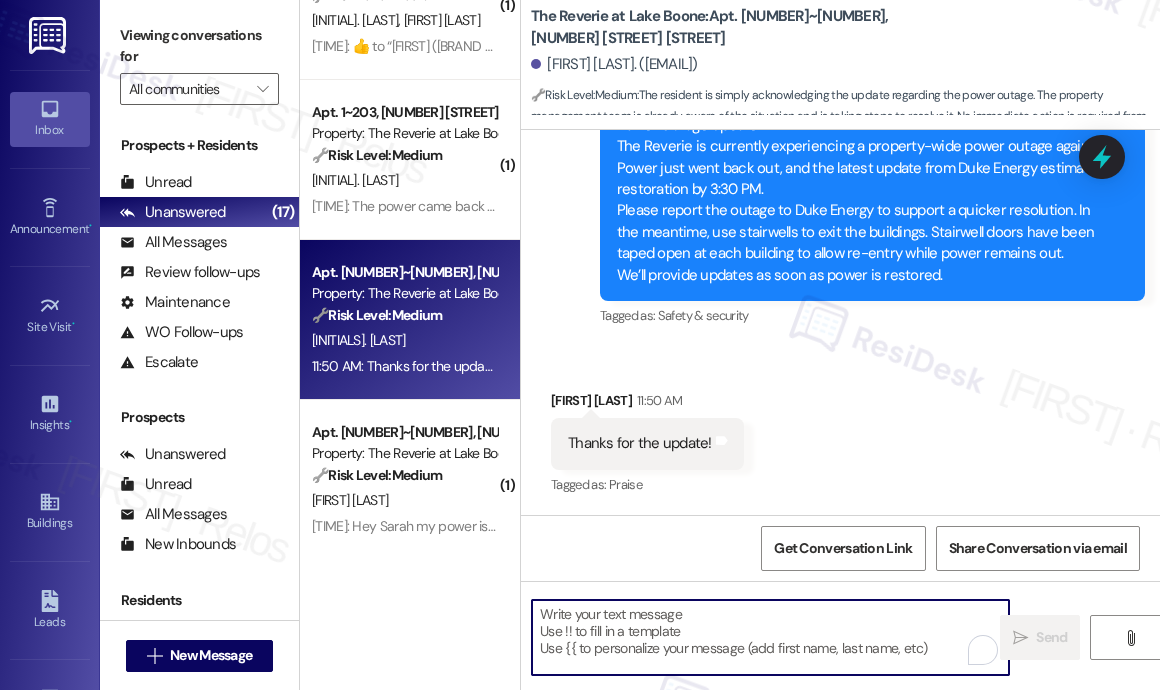 click at bounding box center (770, 637) 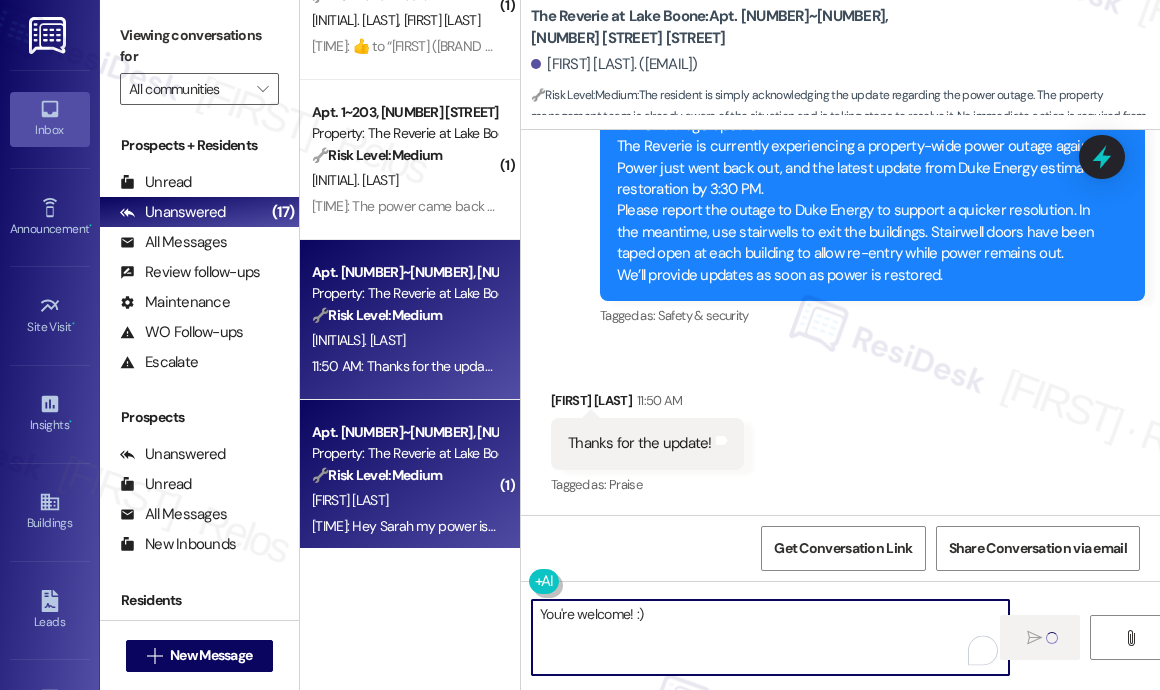 type 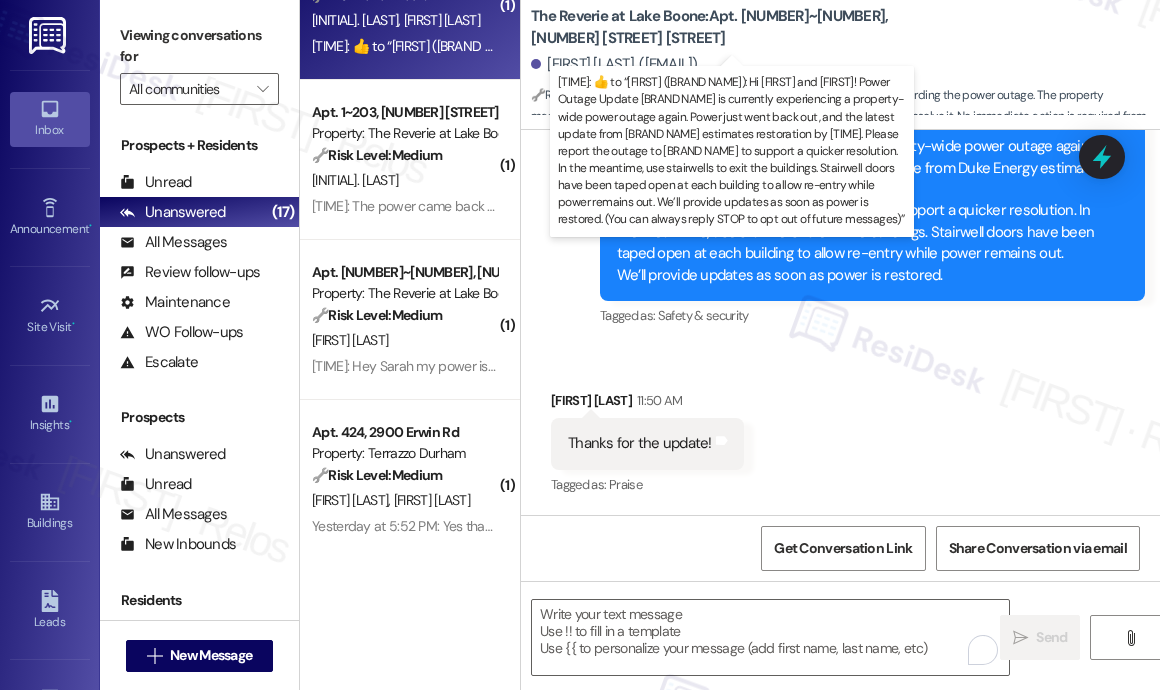 click on "[TIME]:  ​👍​ to “ [FIRST] ([BRAND NAME]): Hi [FIRST] and [FIRST]!
Power Outage Update
[BRAND NAME] is currently experiencing a property-wide power outage again. Power just went back out, and the latest update from [BRAND NAME] estimates restoration by [TIME].
Please report the outage to [BRAND NAME] to support a quicker resolution. In the meantime, use stairwells to exit the buildings. Stairwell doors have been taped open at each building to allow re-entry while power remains out.
We’ll provide updates as soon as power is restored. (You can always reply STOP to opt out of future messages) ”" at bounding box center (2051, 46) 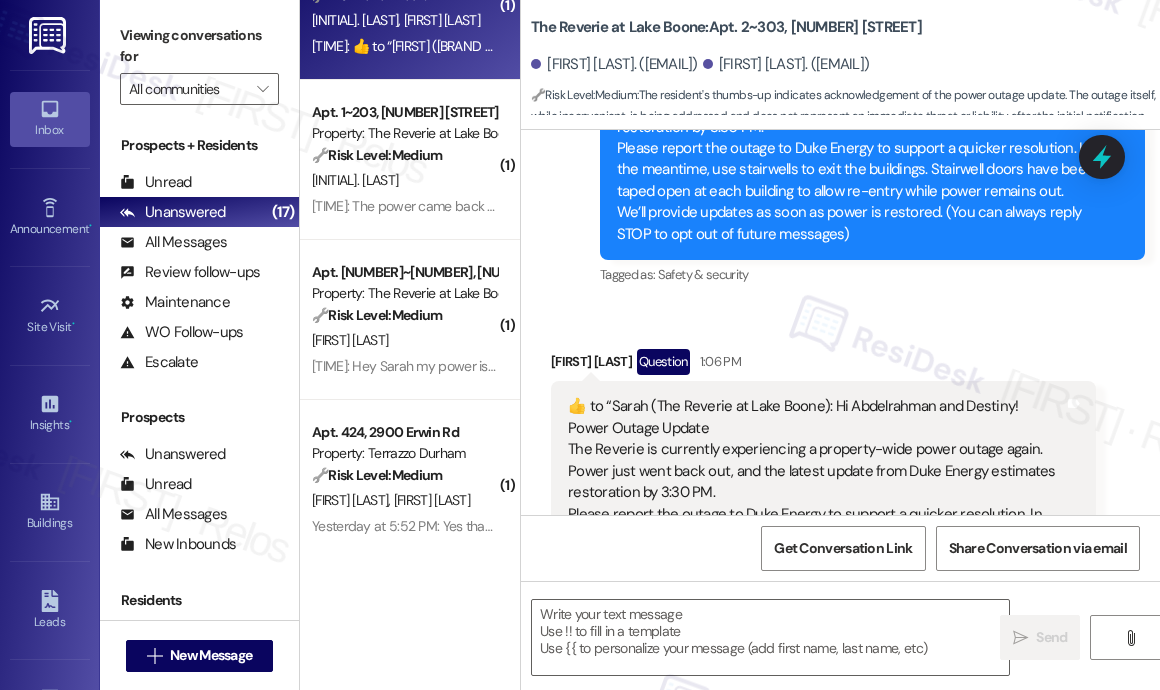 type on "Fetching suggested responses. Please feel free to read through the conversation in the meantime." 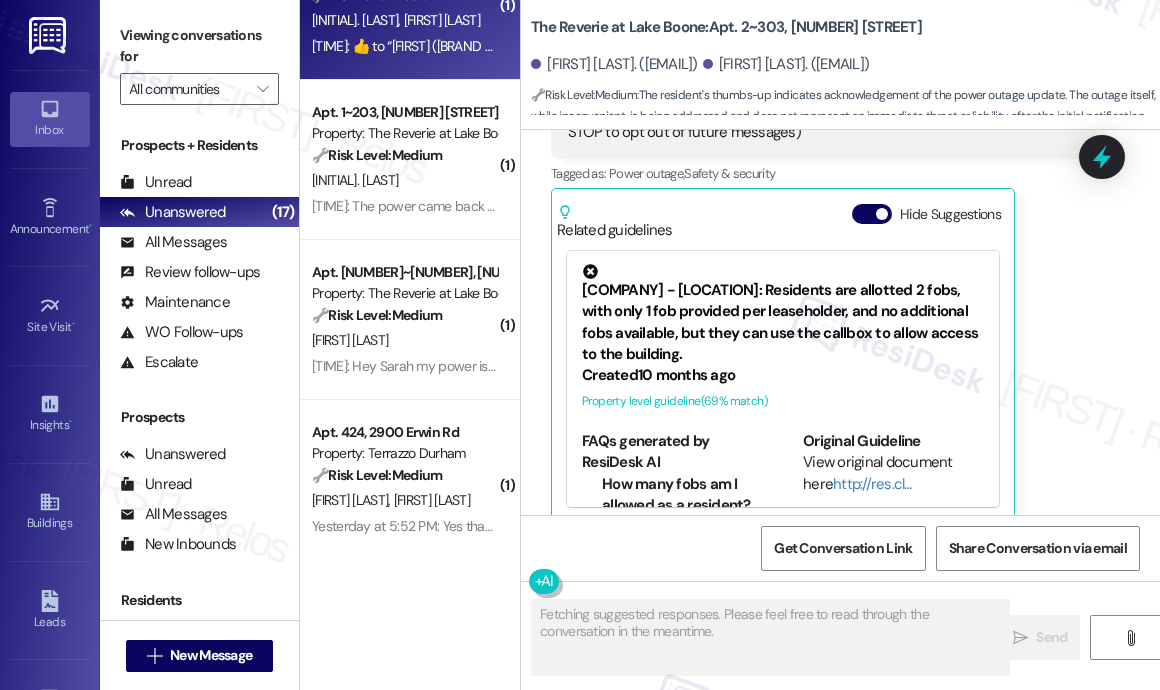 scroll, scrollTop: 811, scrollLeft: 0, axis: vertical 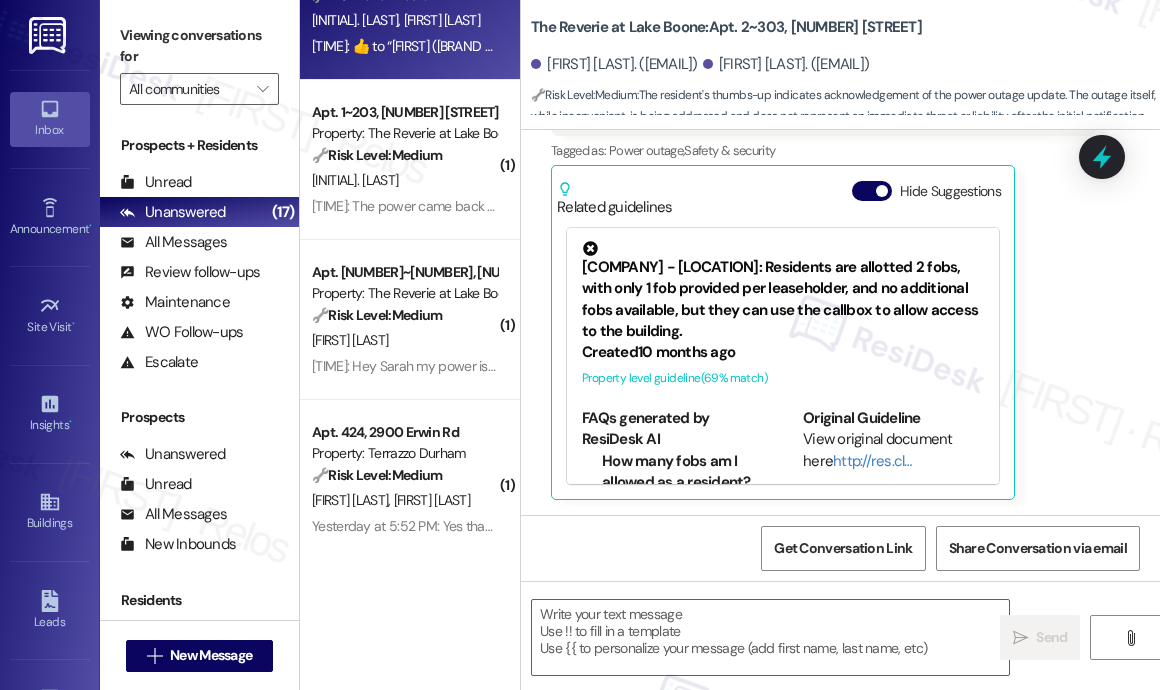 click on "[FIRST] [LAST] Question 1:06 PM  ​👍​ to “ [FIRST] (The Reverie at Lake Boone): Hi [FIRST] and Destiny!
Power Outage Update
The Reverie is currently experiencing a property-wide power outage again. Power just went back out, and the latest update from Duke Energy estimates restoration by 3:30 PM.
Please report the outage to Duke Energy to support a quicker resolution. In the meantime, use stairwells to exit the buildings. Stairwell doors have been taped open at each building to allow re-entry while power remains out.
We’ll provide updates as soon as power is restored. (You can always reply STOP to opt out of future messages) ”  Tags and notes Tagged as:   Power outage ,  Click to highlight conversations about Power outage Safety & security Click to highlight conversations about Safety & security  Related guidelines Hide Suggestions Created  10 months ago Property level guideline  ( 69 % match) FAQs generated by ResiDesk AI How many fobs am I allowed as a resident? Created   (" at bounding box center [823, 179] 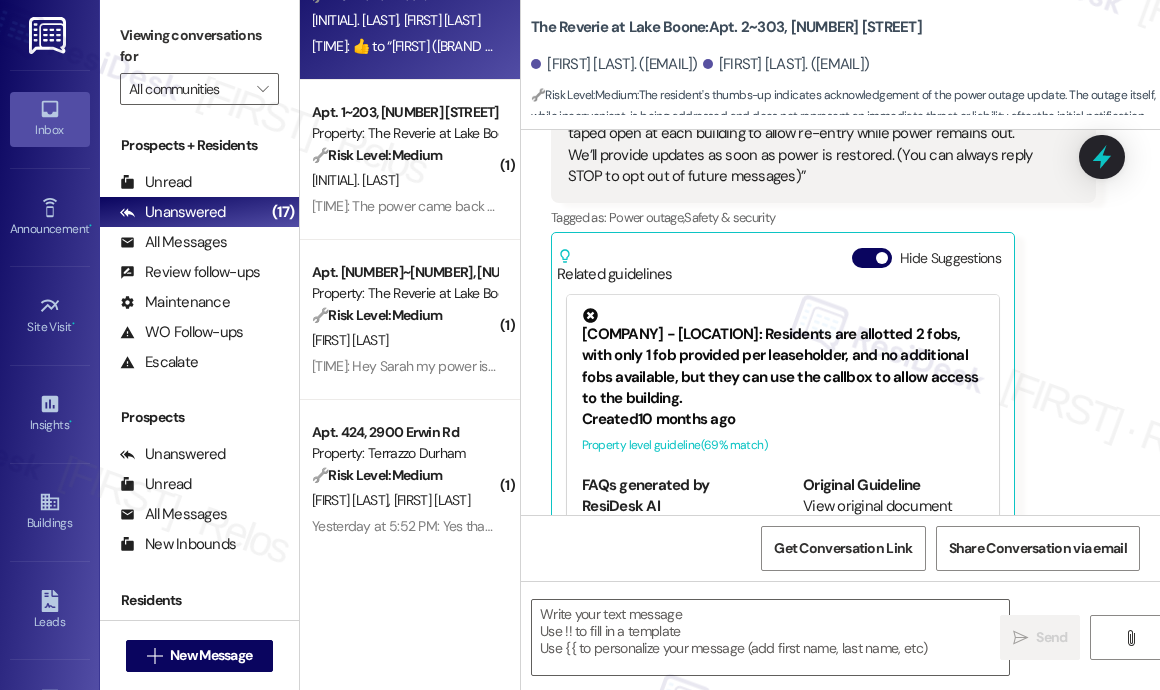 scroll, scrollTop: 812, scrollLeft: 0, axis: vertical 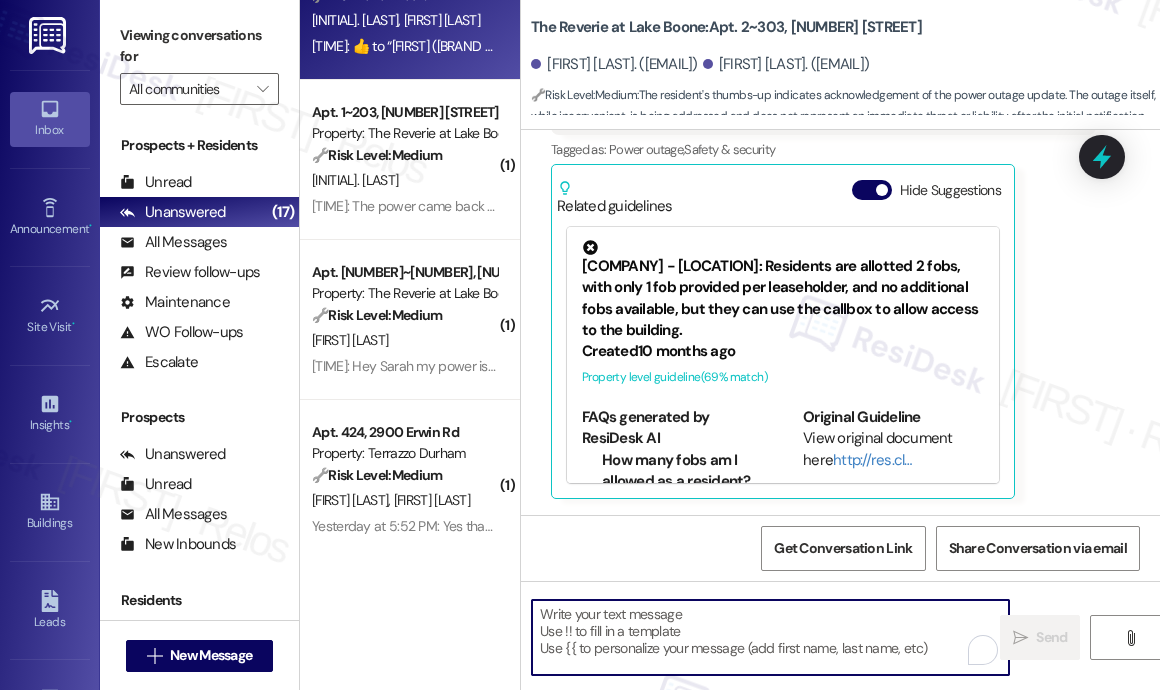 click at bounding box center [770, 637] 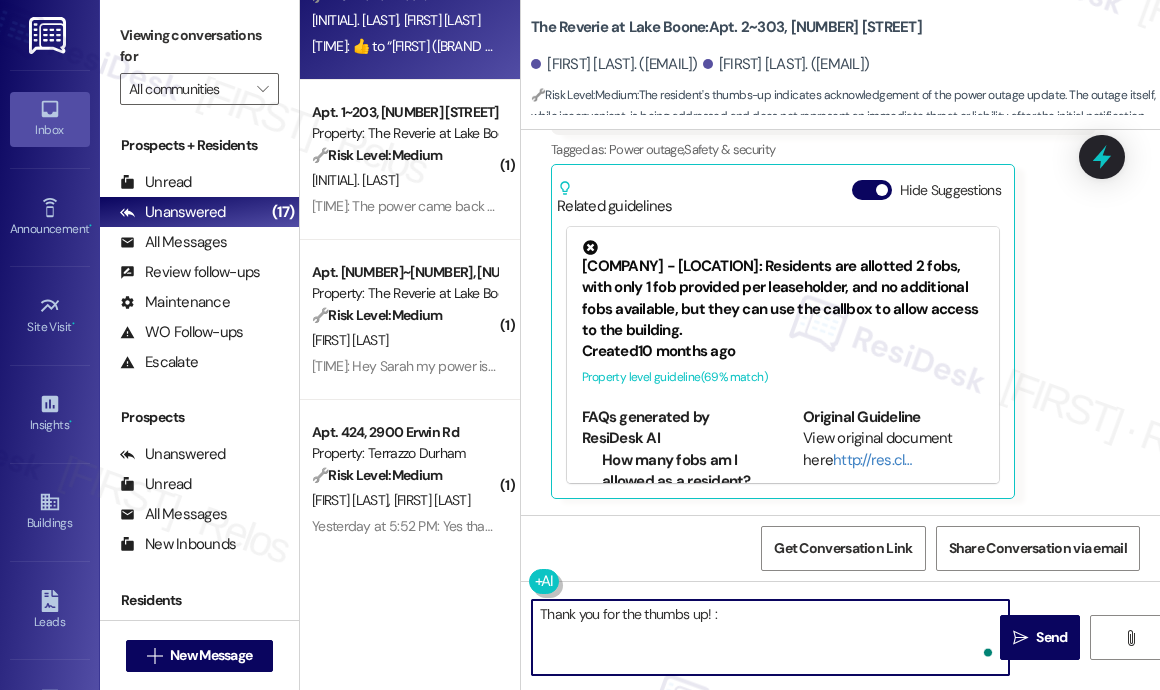 type on "Thank you for the thumbs up! :)" 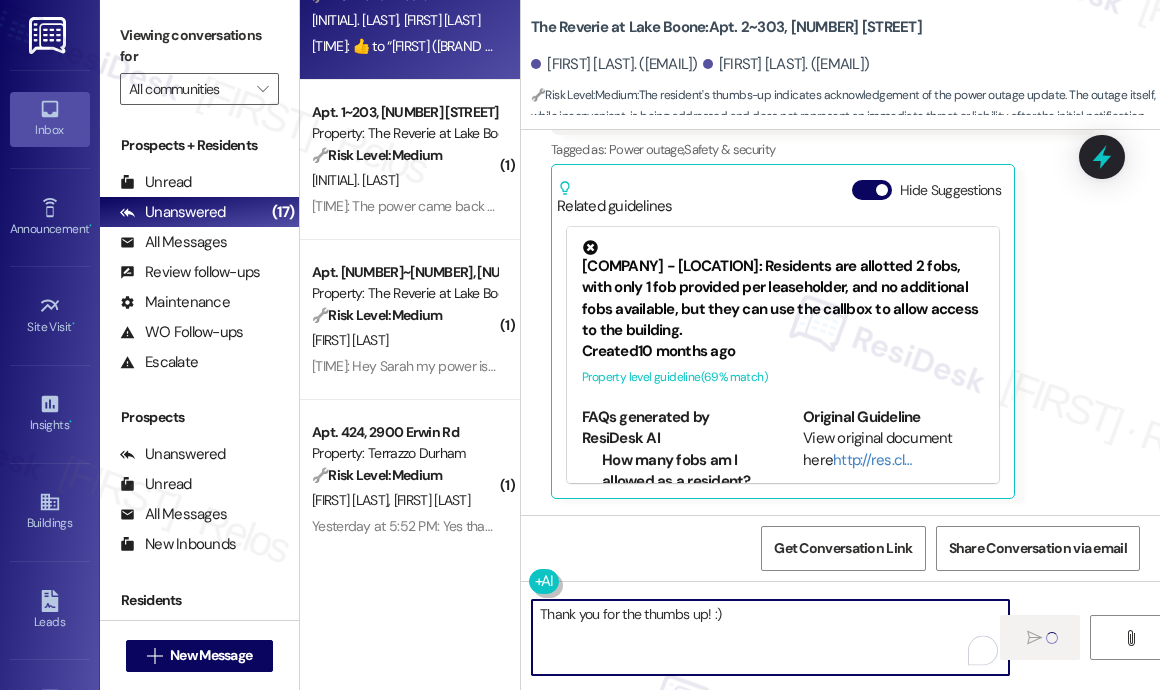 type 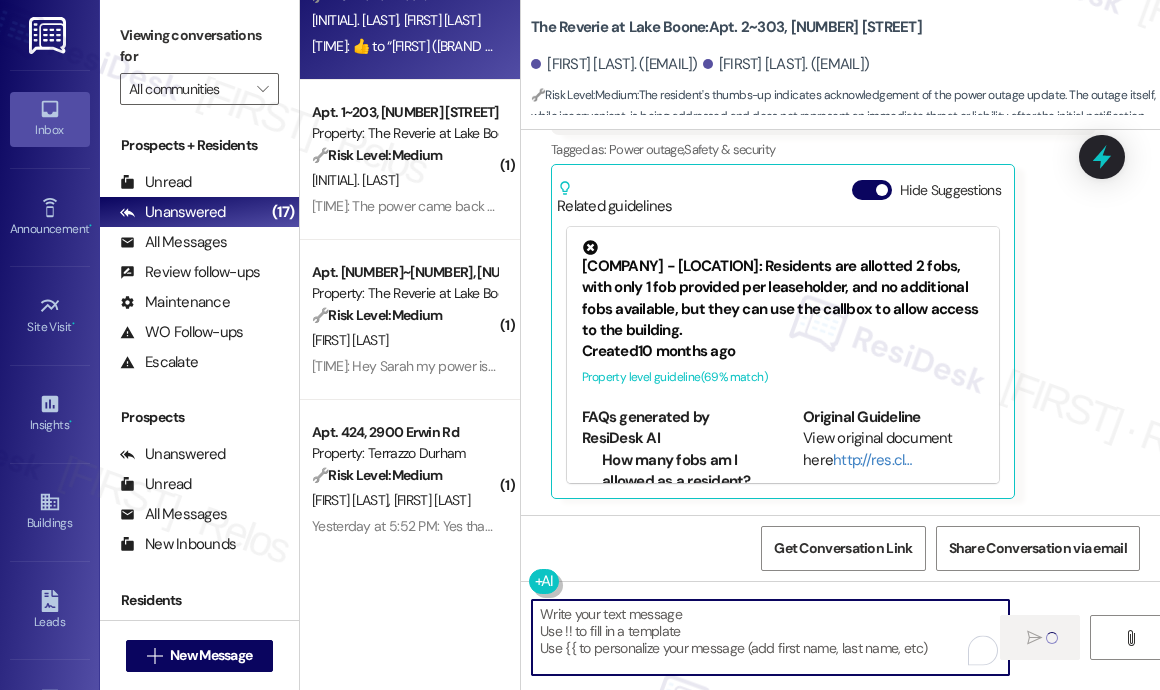 scroll, scrollTop: 811, scrollLeft: 0, axis: vertical 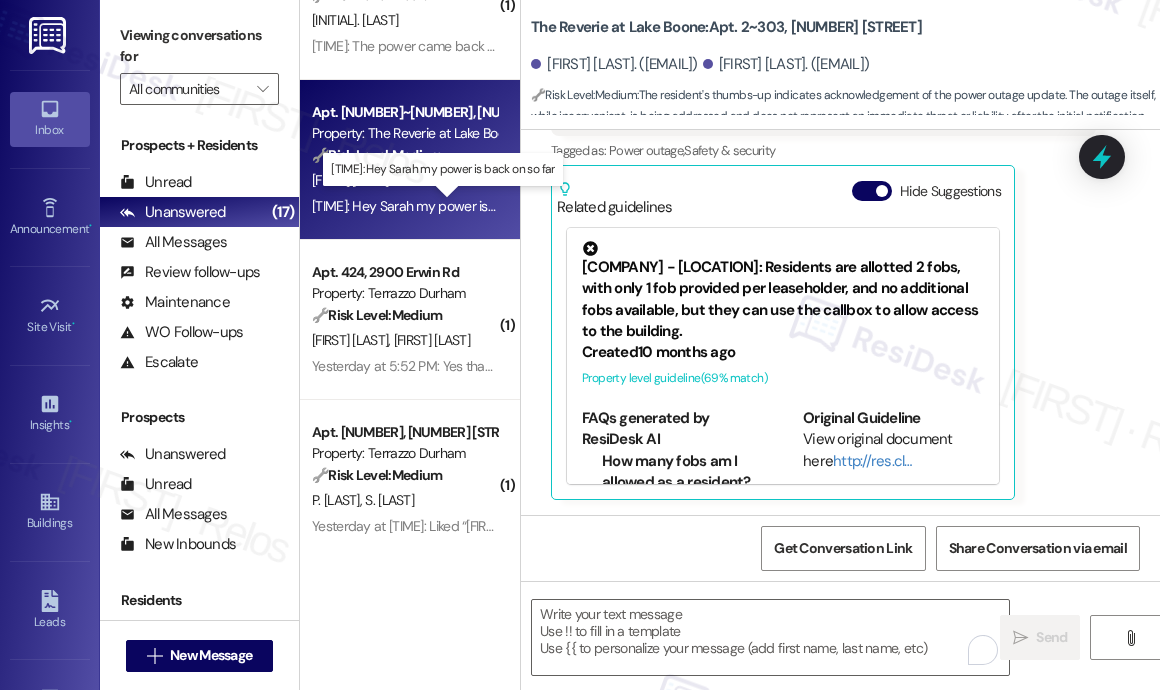 click on "[TIME]: Hey [FIRST] my power is back on so far [TIME]: Hey [FIRST] my power is back on so far" at bounding box center [443, 206] 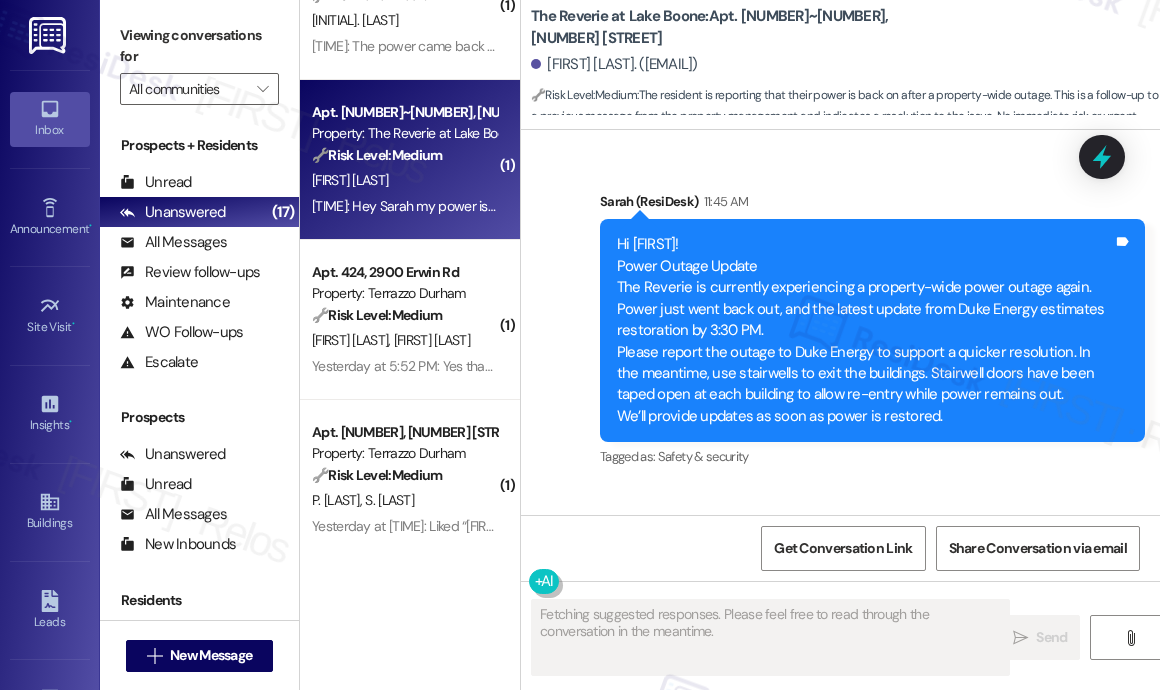 scroll, scrollTop: 9640, scrollLeft: 0, axis: vertical 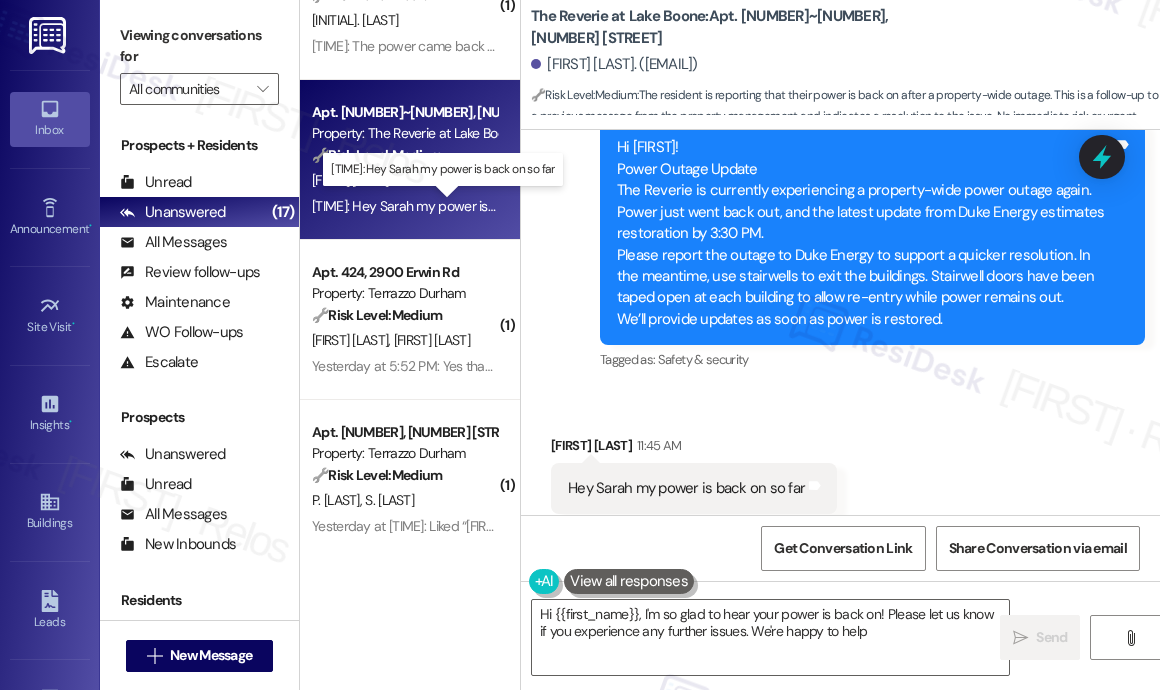 type on "Hi {{first_name}}, I'm so glad to hear your power is back on! Please let us know if you experience any further issues. We're happy to help!" 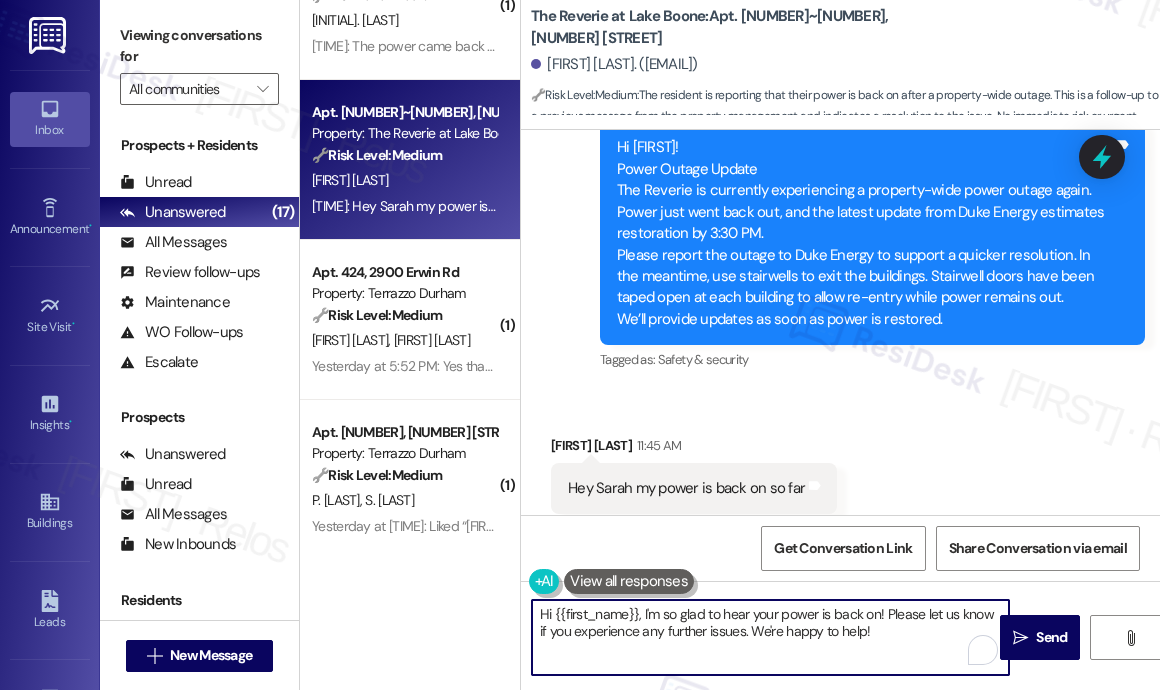 click on "Hi {{first_name}}, I'm so glad to hear your power is back on! Please let us know if you experience any further issues. We're happy to help!" at bounding box center (770, 637) 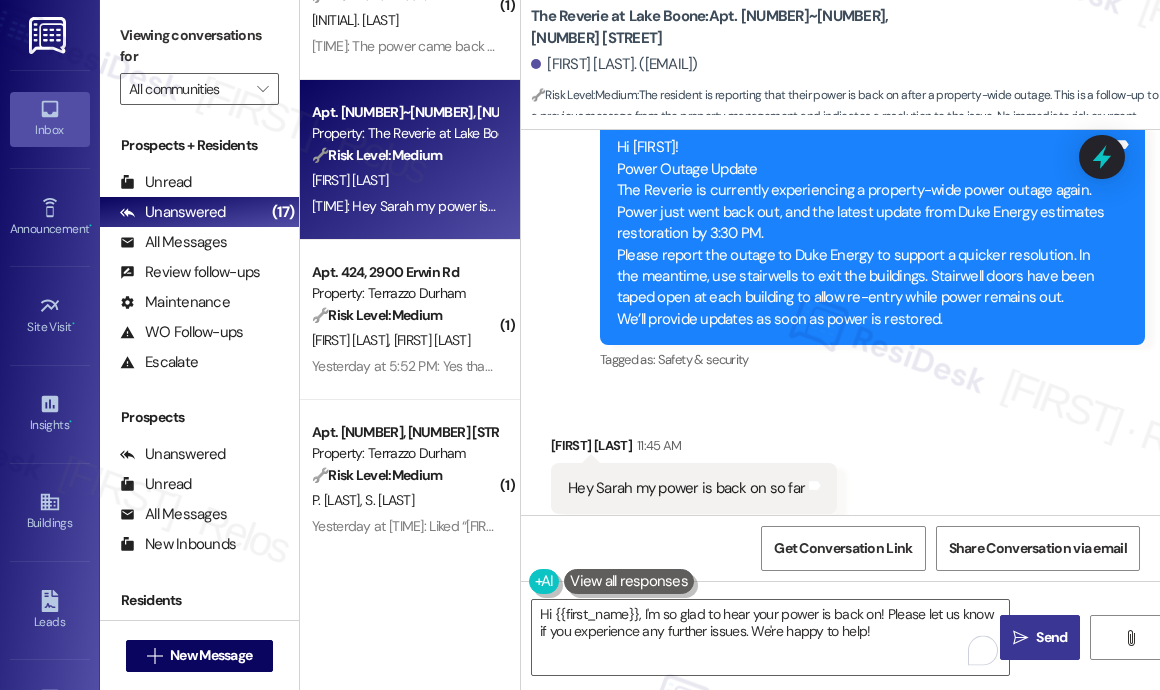 click on "Send" at bounding box center [1051, 637] 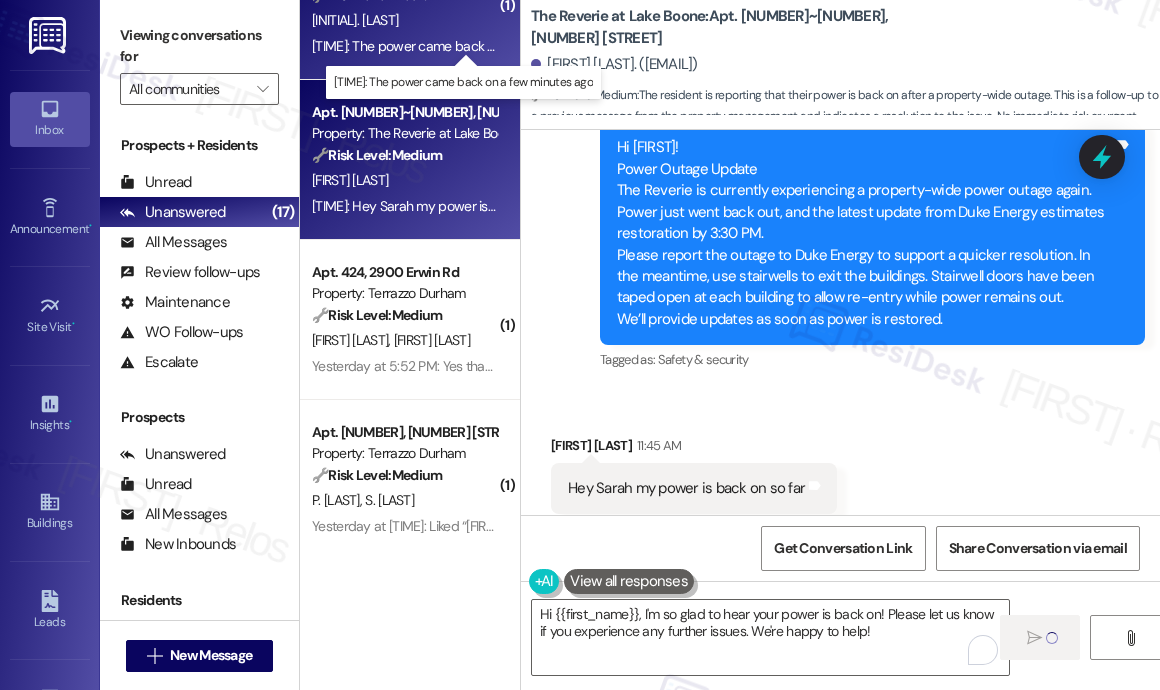 click on "[TIME]: The power came back on a few minutes ago [TIME]: The power came back on a few minutes ago" at bounding box center [462, 46] 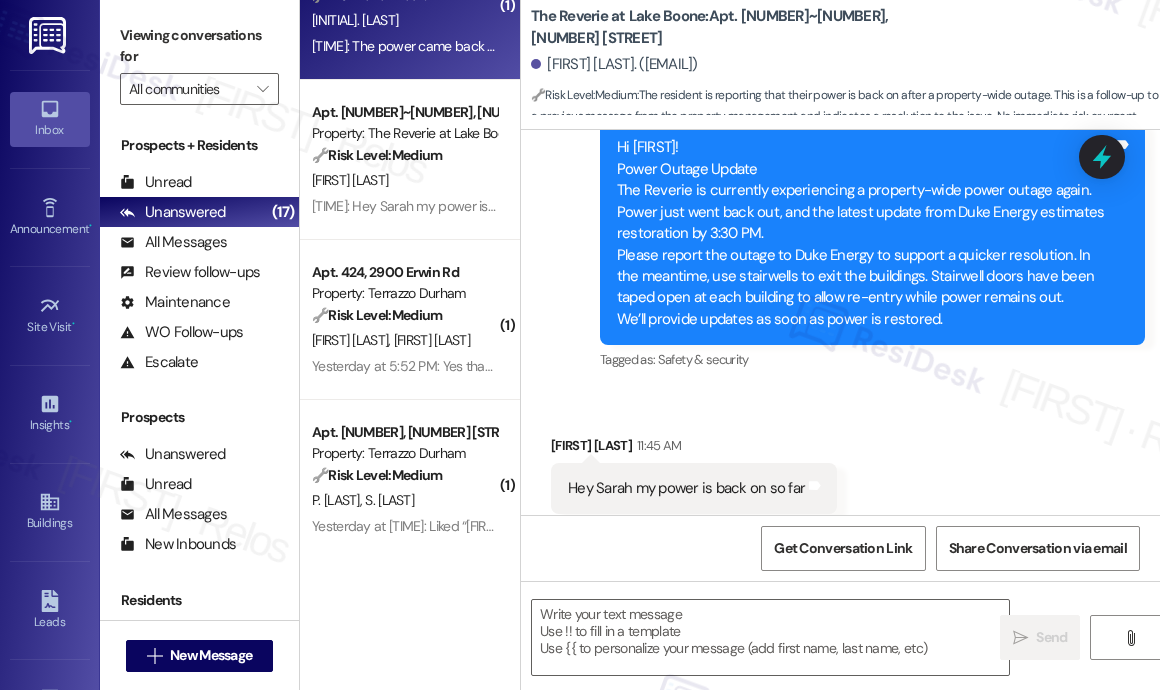 type on "Fetching suggested responses. Please feel free to read through the conversation in the meantime." 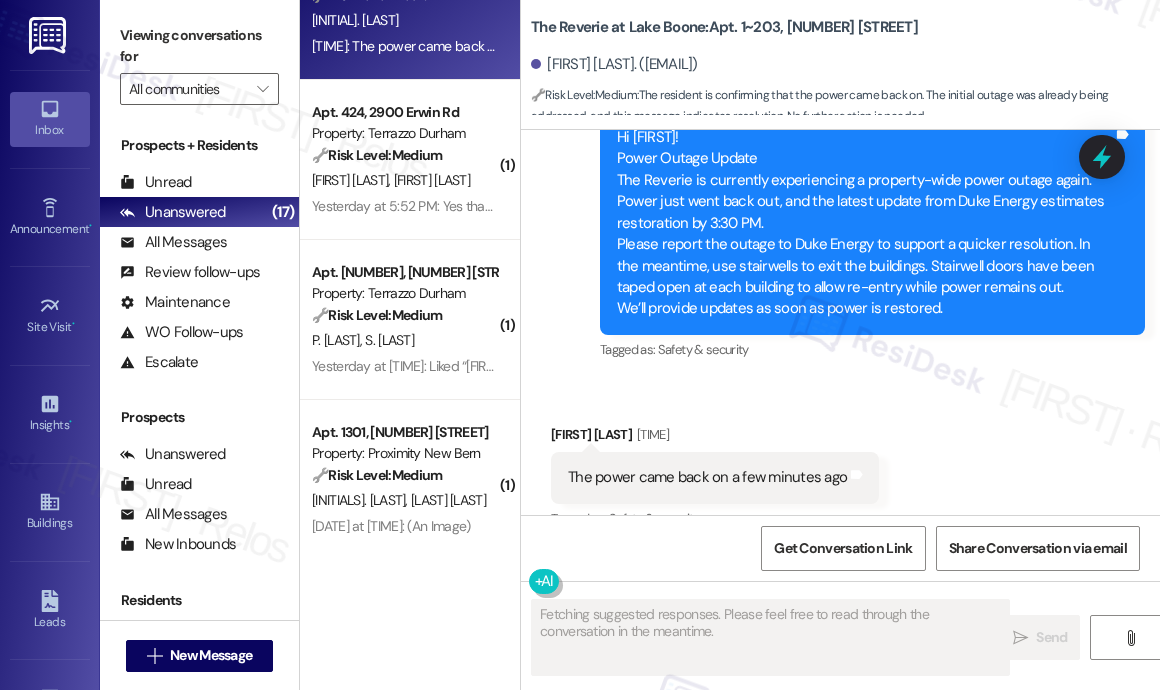 scroll, scrollTop: 9150, scrollLeft: 0, axis: vertical 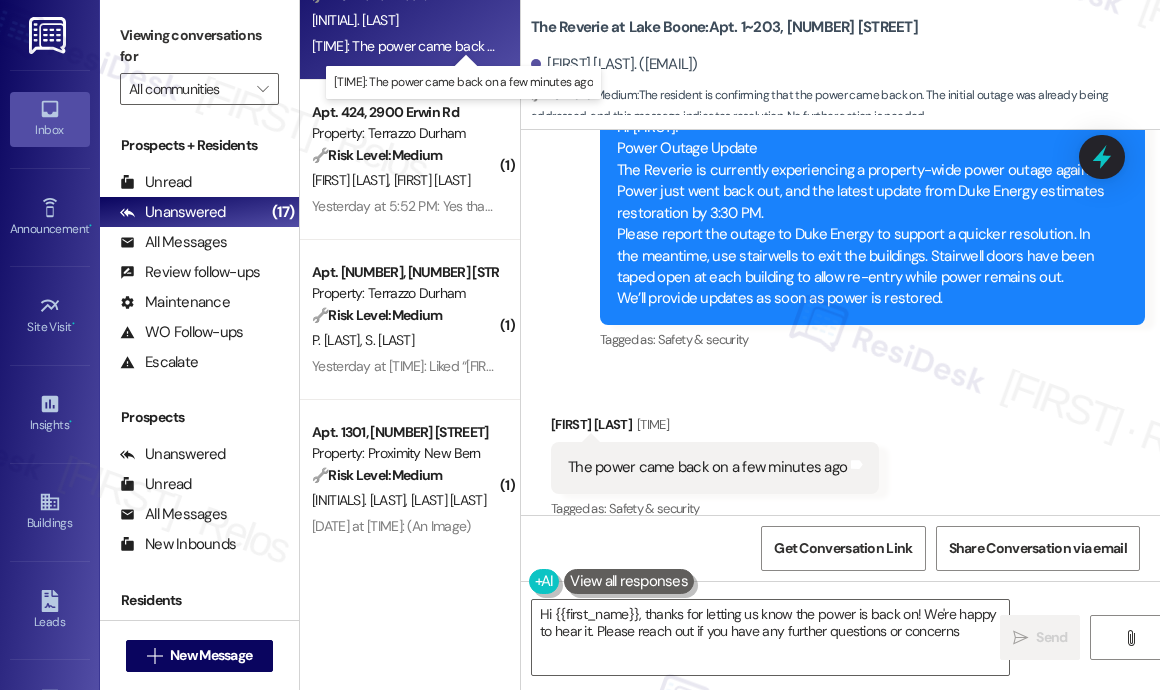 type on "Hi {{first_name}}, thanks for letting us know the power is back on! We're happy to hear it. Please reach out if you have any further questions or concerns!" 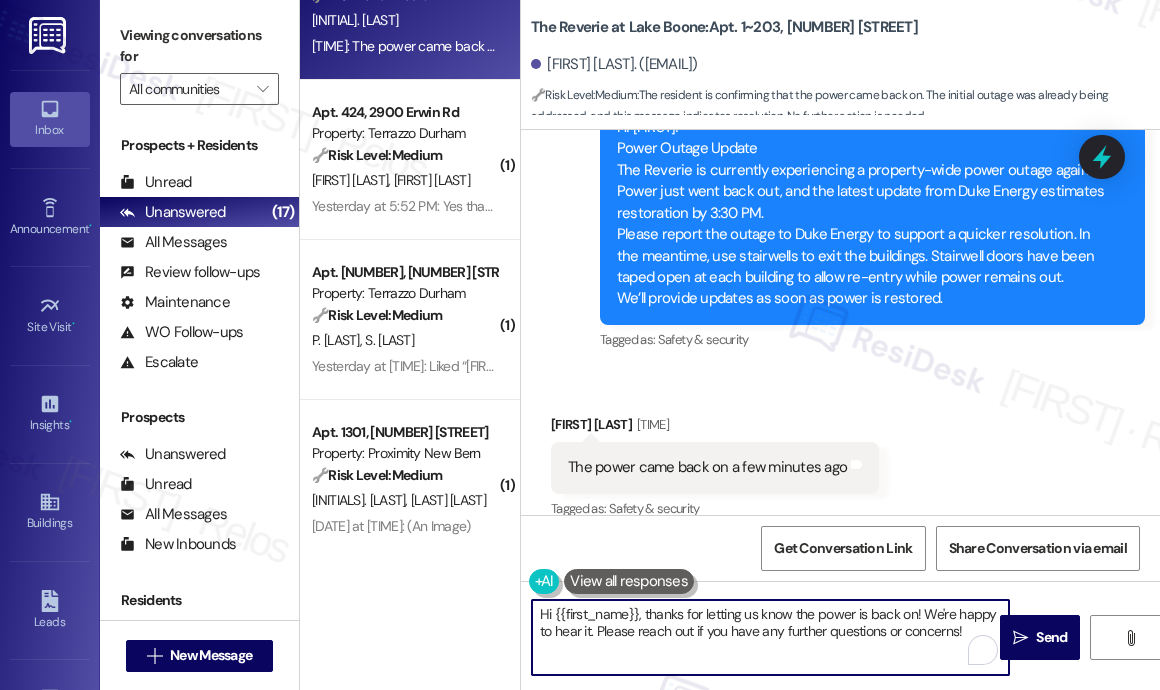 click on "Hi {{first_name}}, thanks for letting us know the power is back on! We're happy to hear it. Please reach out if you have any further questions or concerns!" at bounding box center [770, 637] 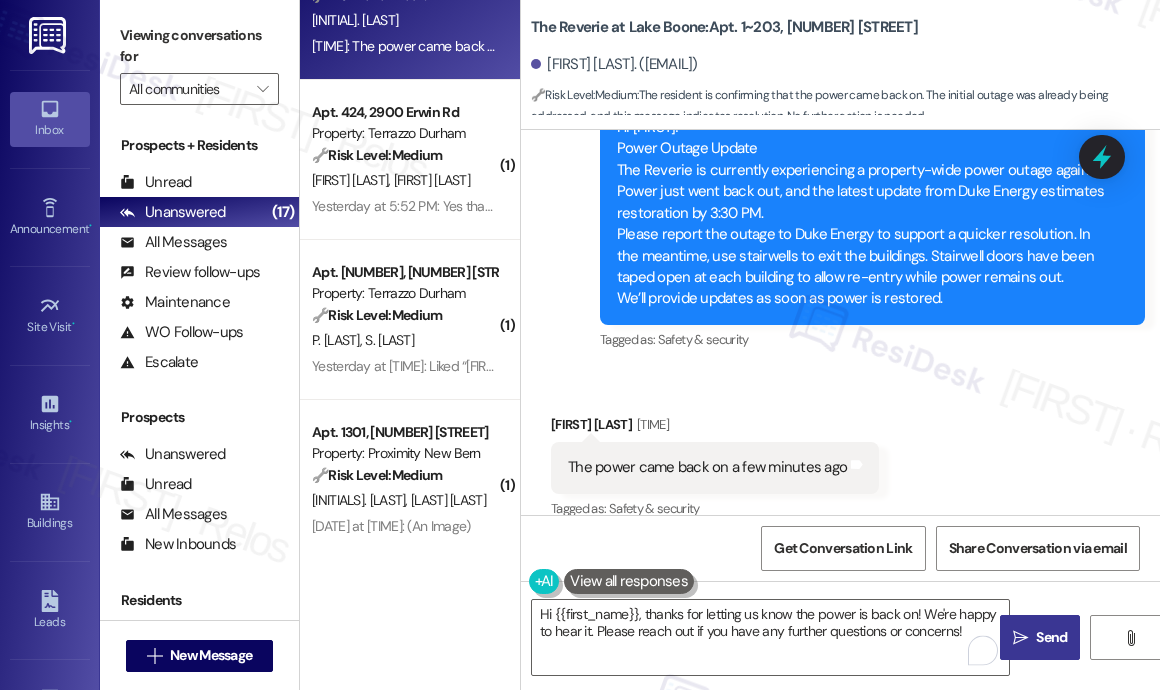 click on " Send" at bounding box center [1040, 637] 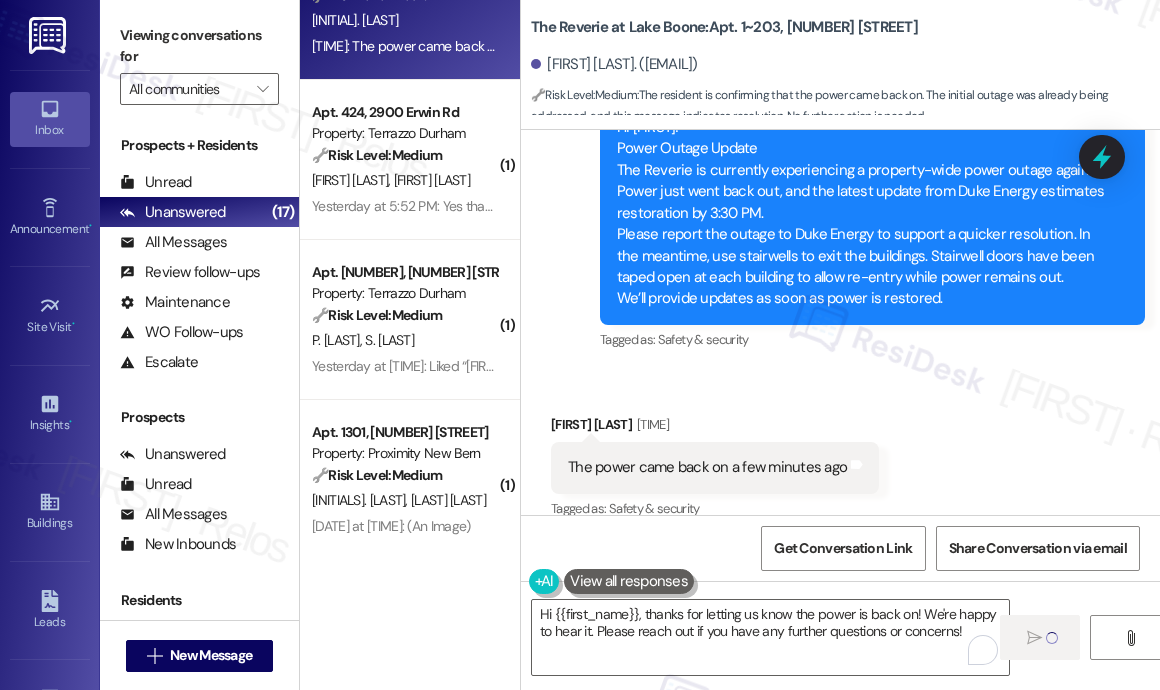 type 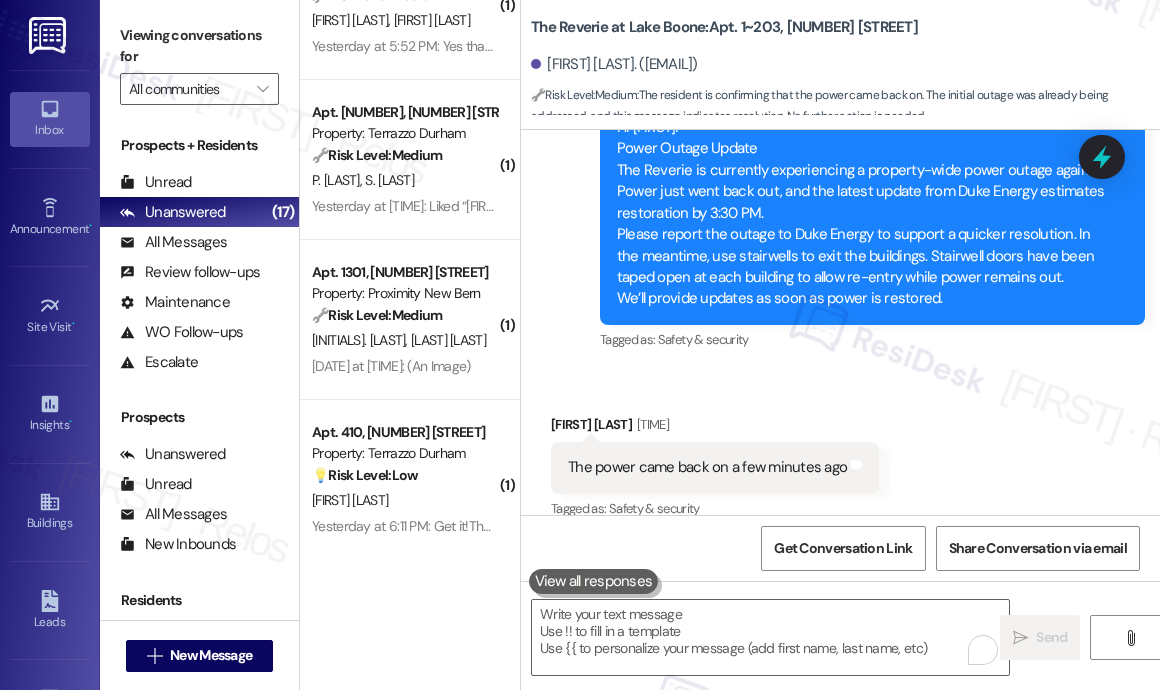 click on "Received via SMS [FIRST] [LAST] 11:54 AM The power came back on a few minutes ago Tags and notes Tagged as:   Safety & security Click to highlight conversations about Safety & security" at bounding box center (840, 453) 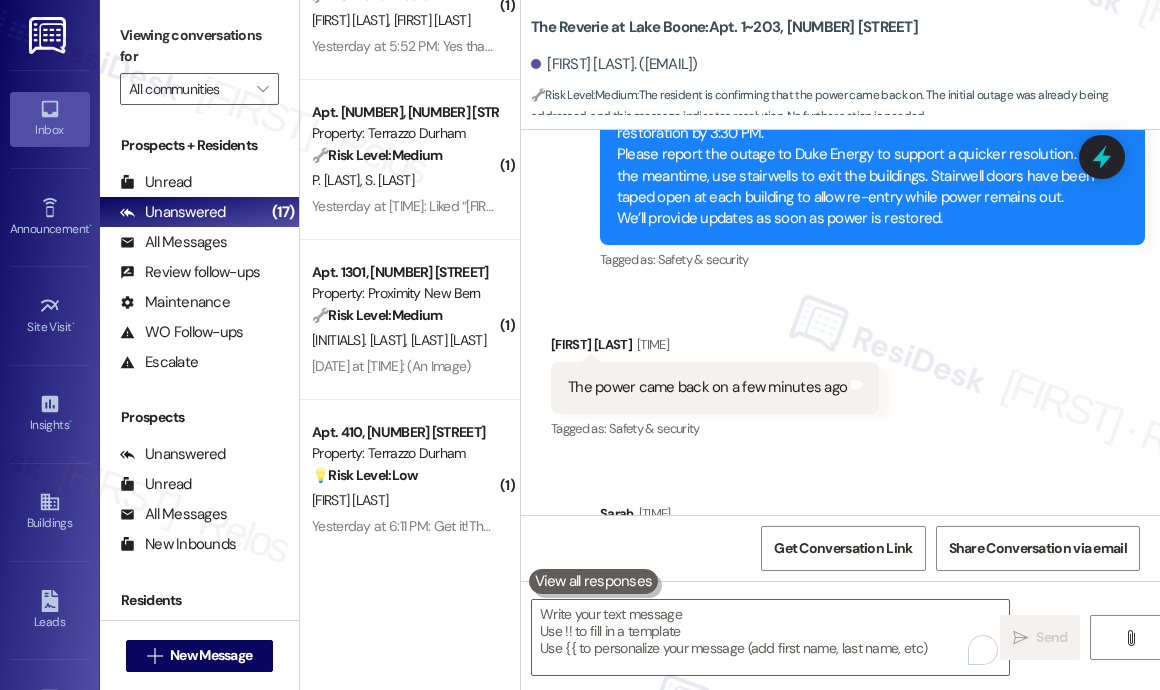 scroll, scrollTop: 9312, scrollLeft: 0, axis: vertical 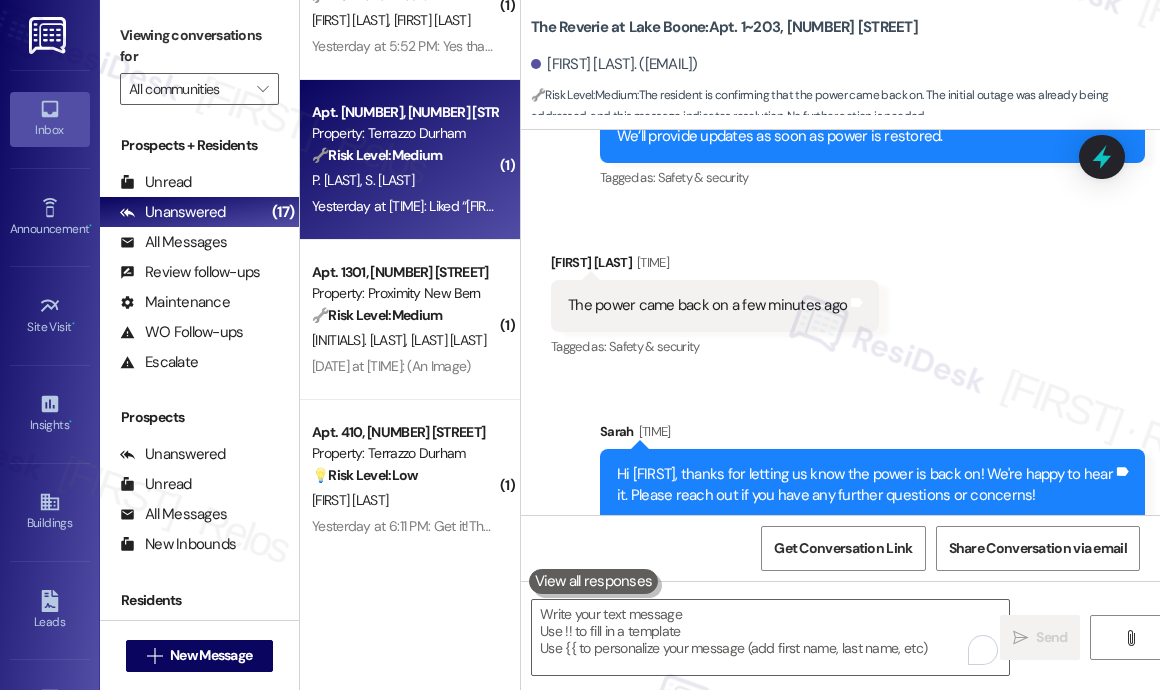 click on "S. [LAST]" at bounding box center (389, 180) 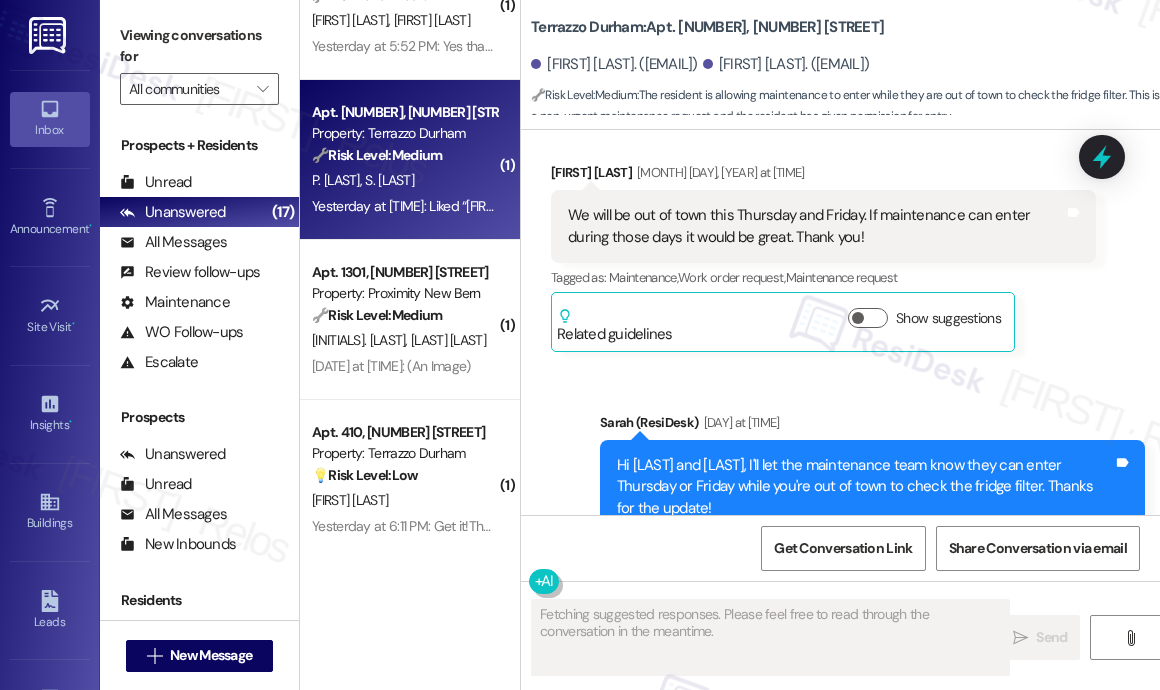 scroll, scrollTop: 7948, scrollLeft: 0, axis: vertical 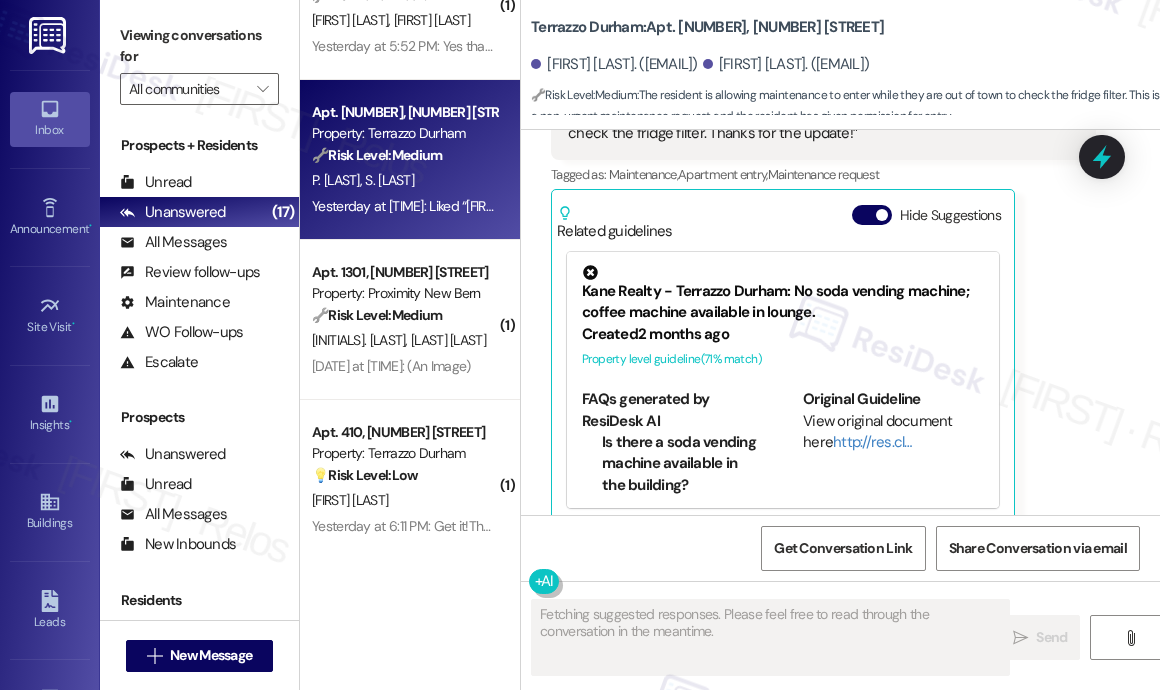 click on "Liked “[FIRST] ([LOCATION]): Hi [FIRST], [FIRST] and [FIRST]" at bounding box center (823, 280) 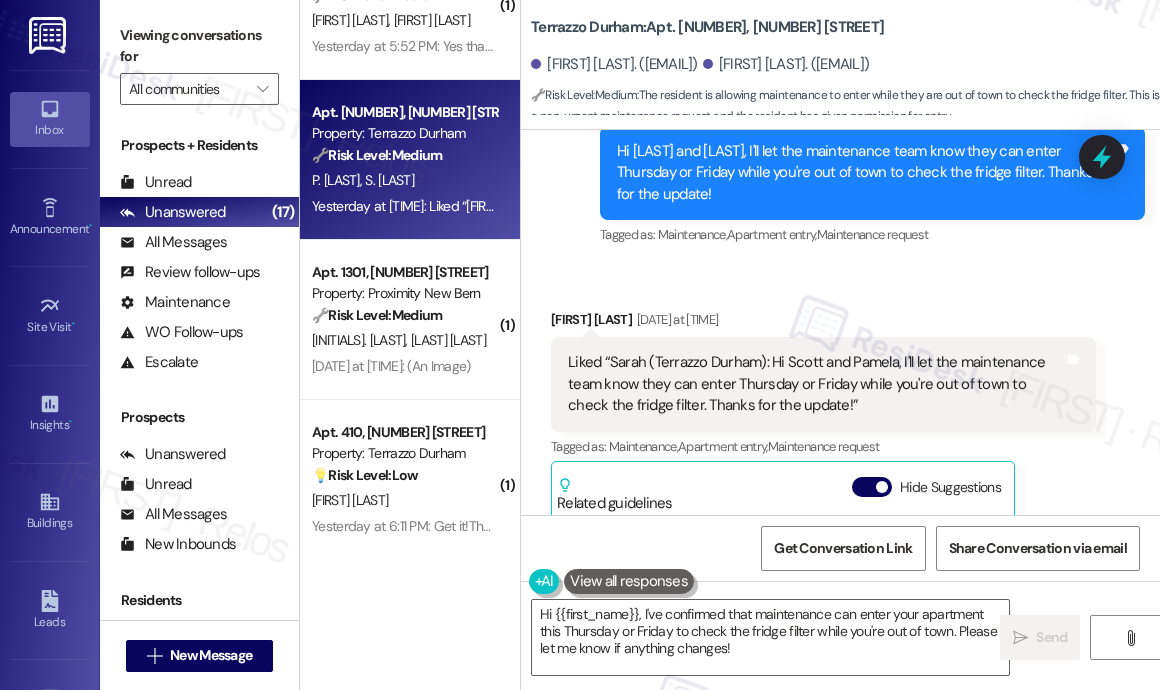scroll, scrollTop: 7669, scrollLeft: 0, axis: vertical 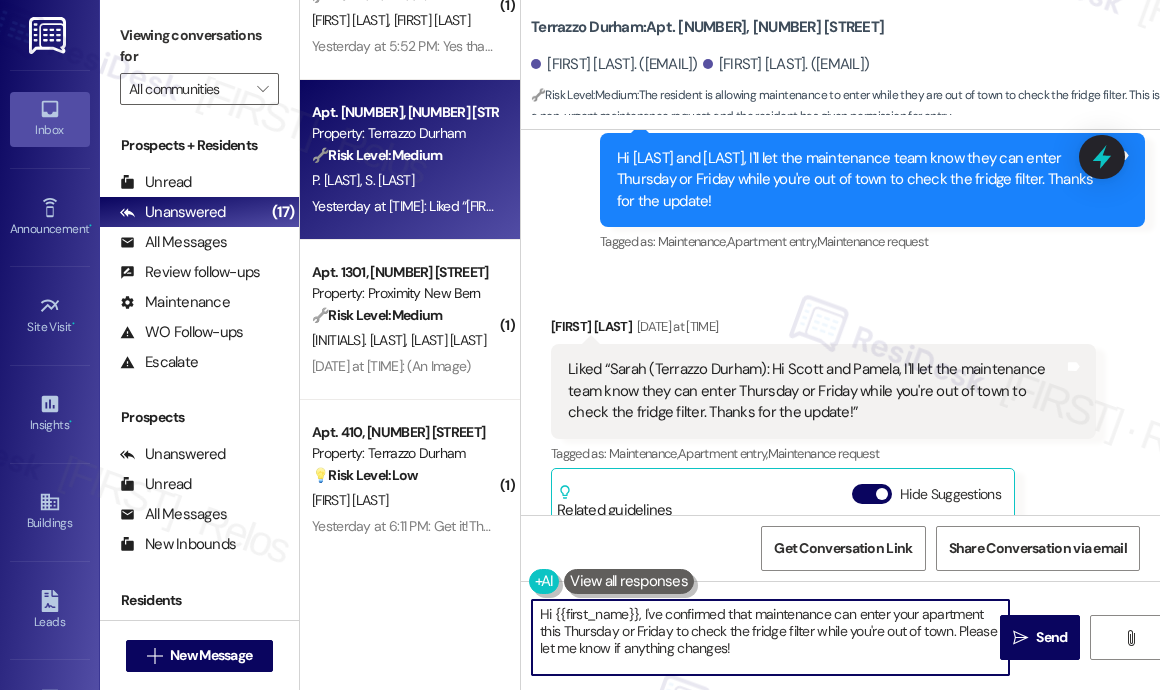 click on "Hi {{first_name}}, I've confirmed that maintenance can enter your apartment this Thursday or Friday to check the fridge filter while you're out of town. Please let me know if anything changes!" at bounding box center [770, 637] 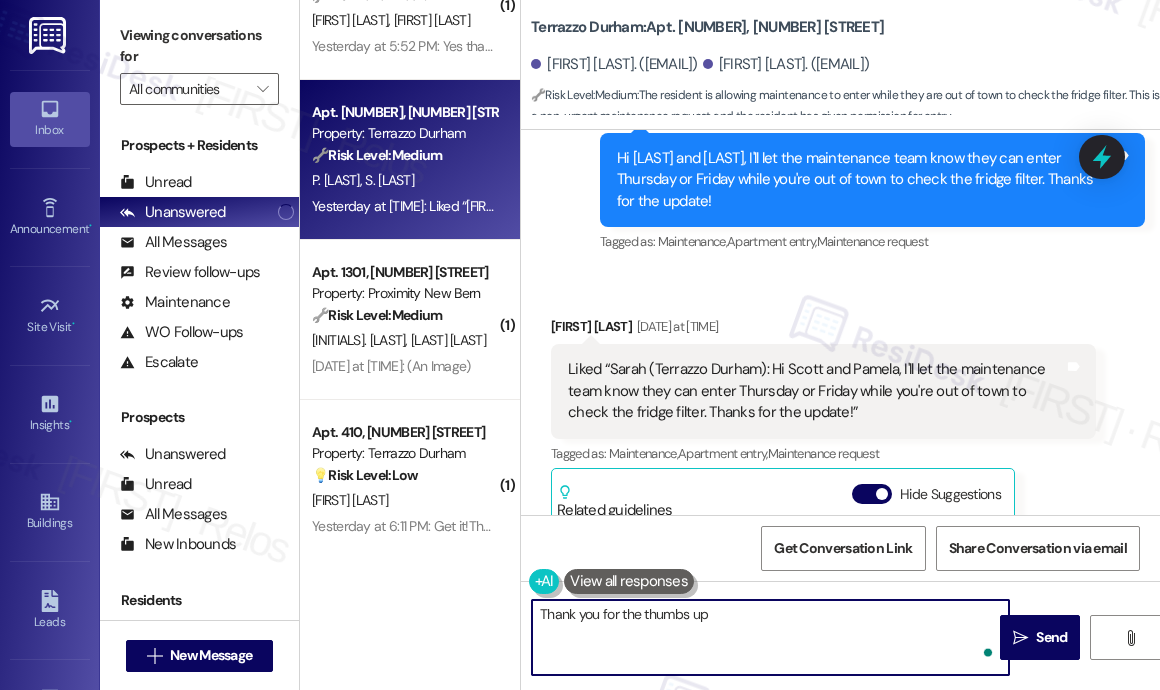type on "Thank you for the thumbs up!" 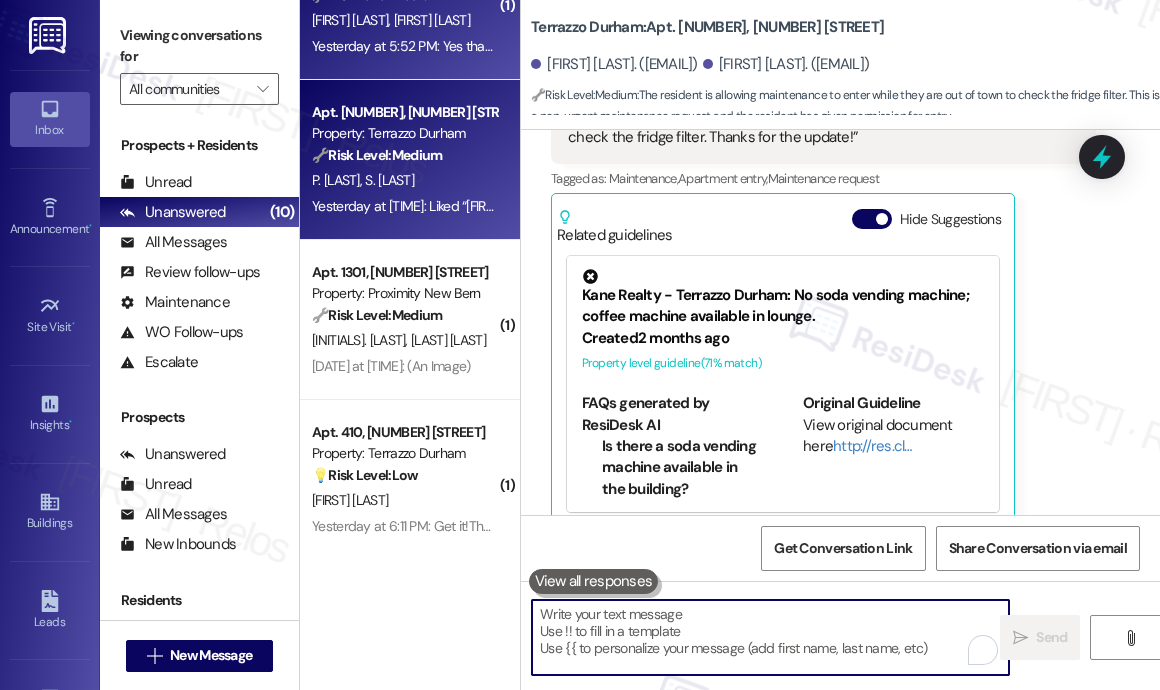 scroll, scrollTop: 7948, scrollLeft: 0, axis: vertical 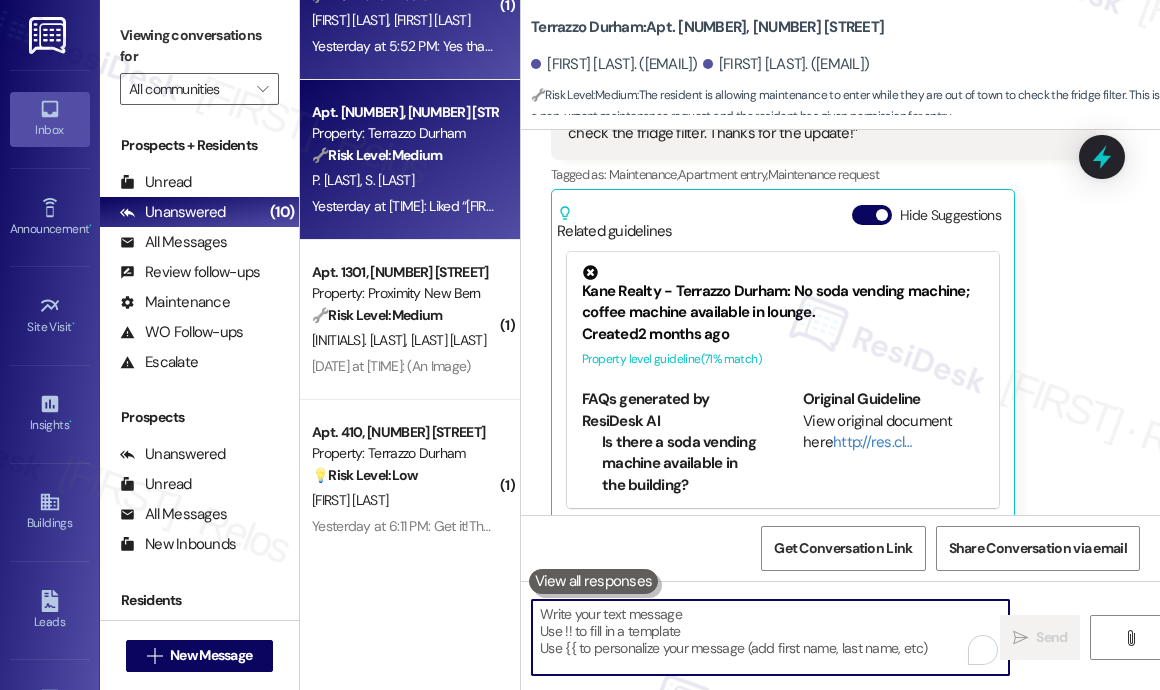 type 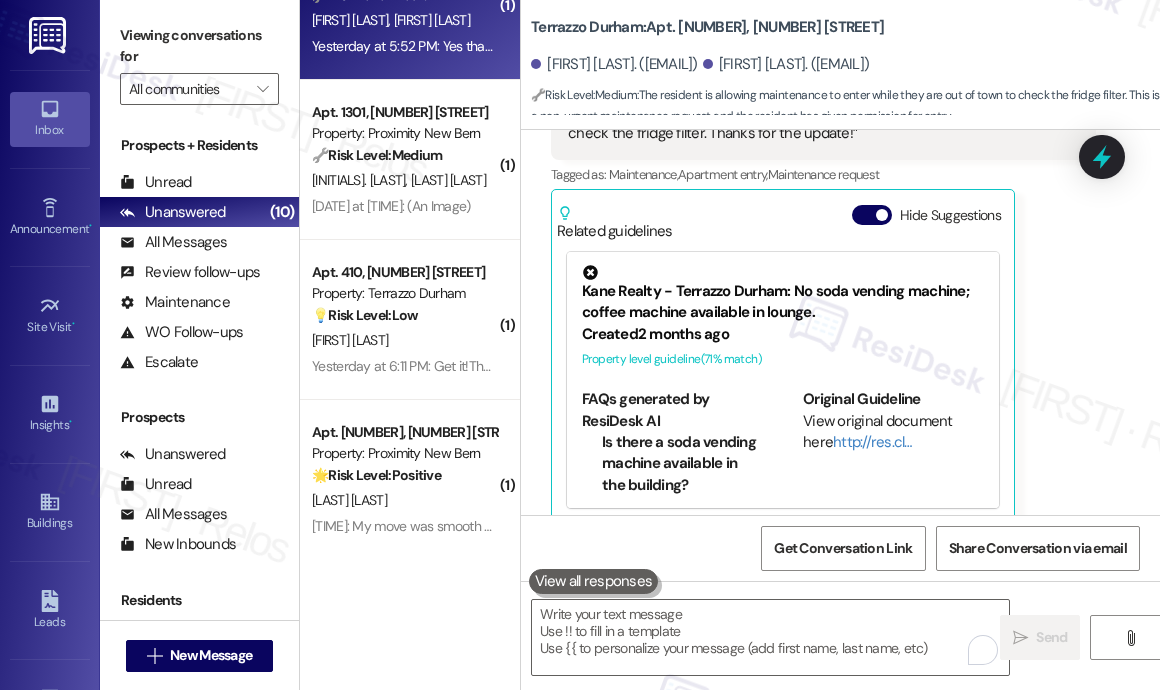 click on "[FIRST] [LAST]. [FIRST] [LAST]" at bounding box center (404, 20) 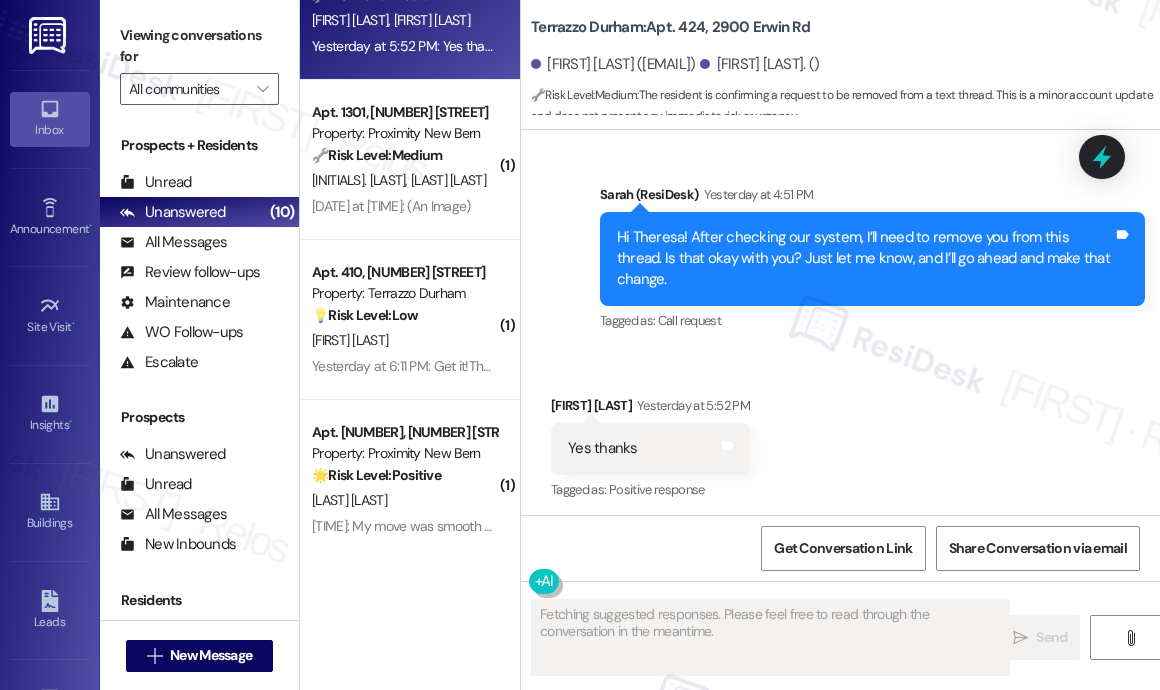 scroll, scrollTop: 3703, scrollLeft: 0, axis: vertical 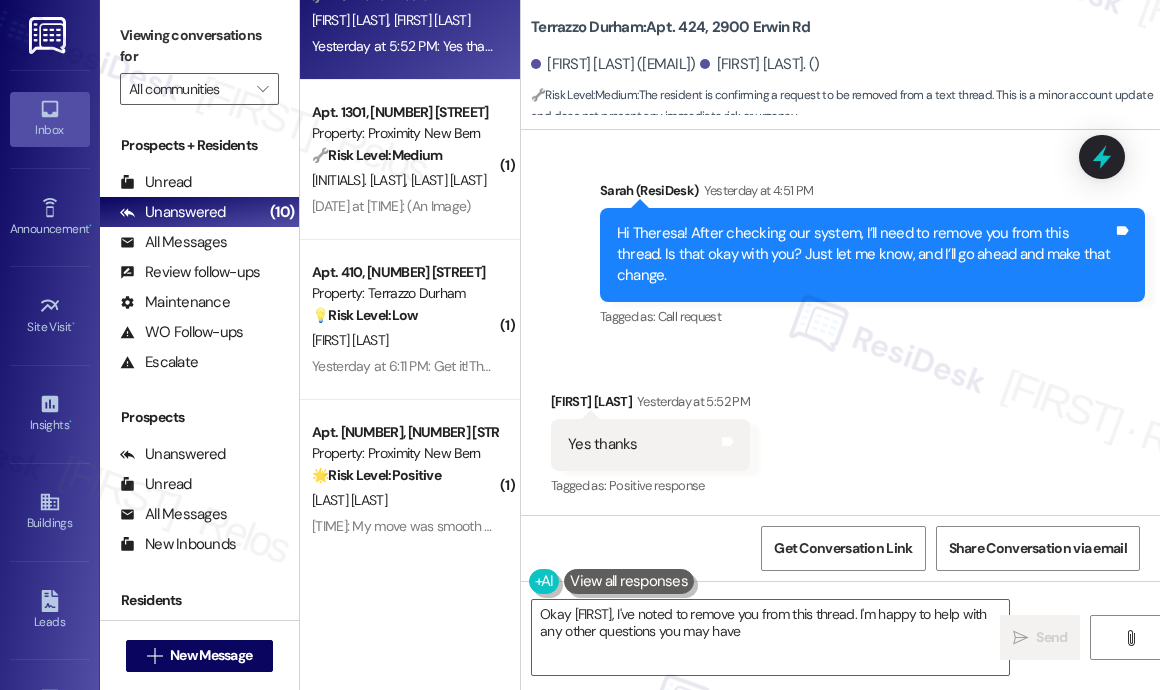 type on "Okay [FIRST], I've noted to remove you from this thread. I'm happy to help with any other questions you may have!" 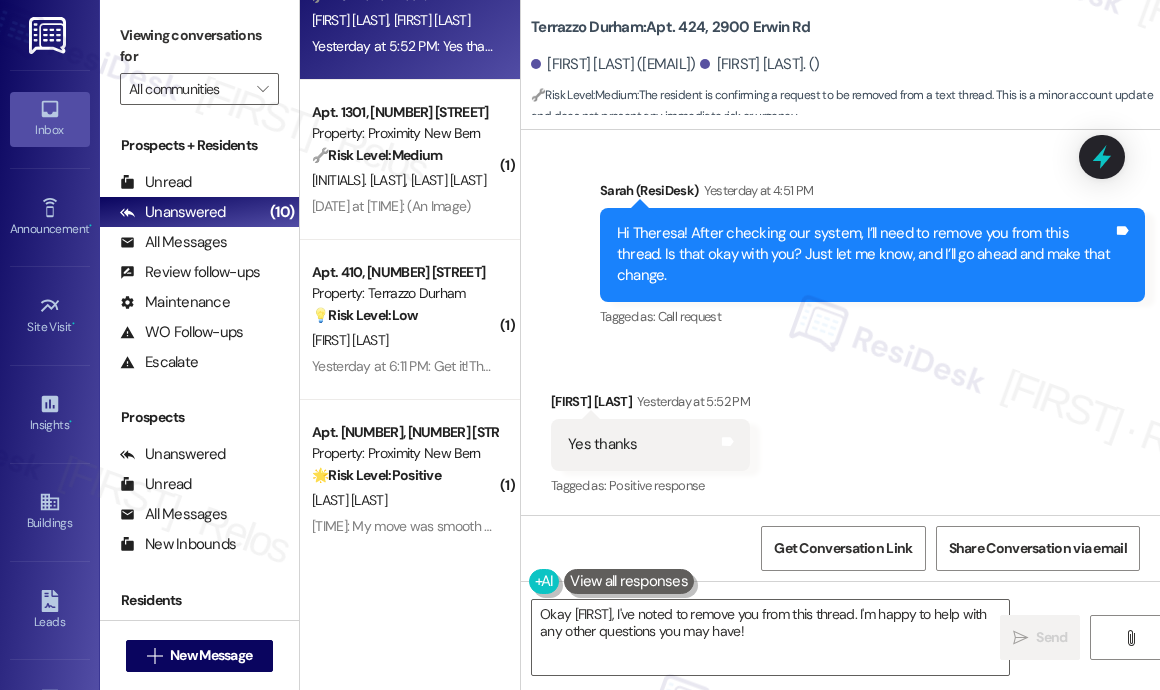 click on "Received via SMS [FIRST] [LAST] Yesterday at 5:52 PM Yes thanks Tags and notes Tagged as:   Positive response Click to highlight conversations about Positive response" at bounding box center [840, 430] 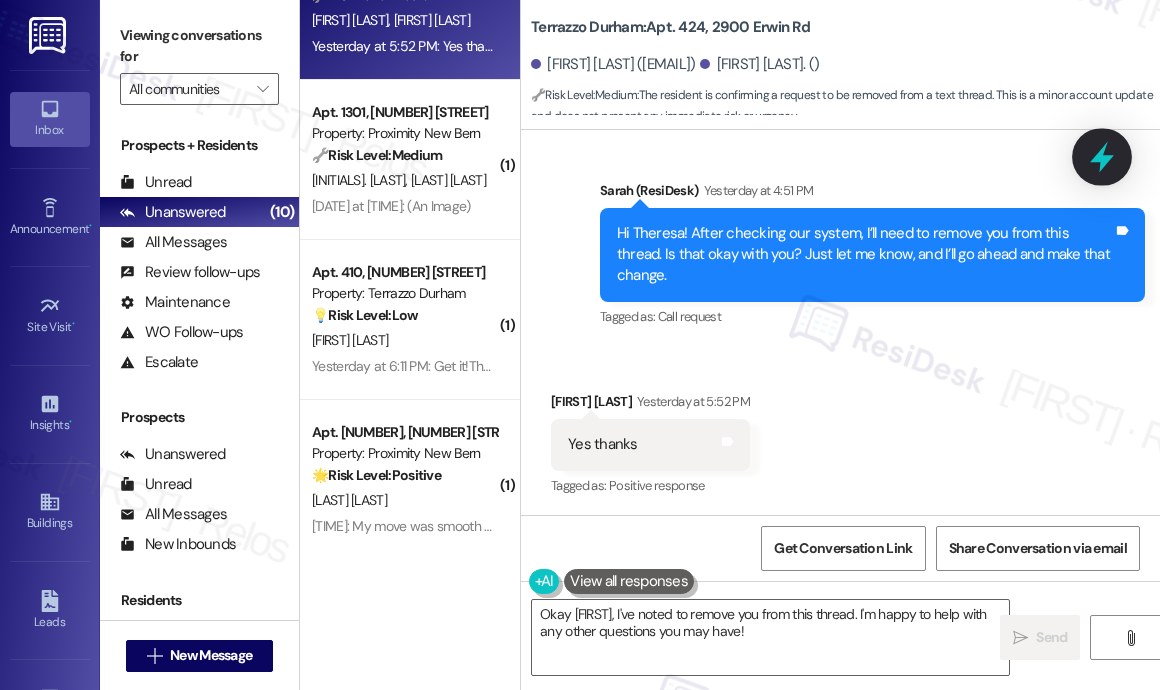 click at bounding box center [1102, 156] 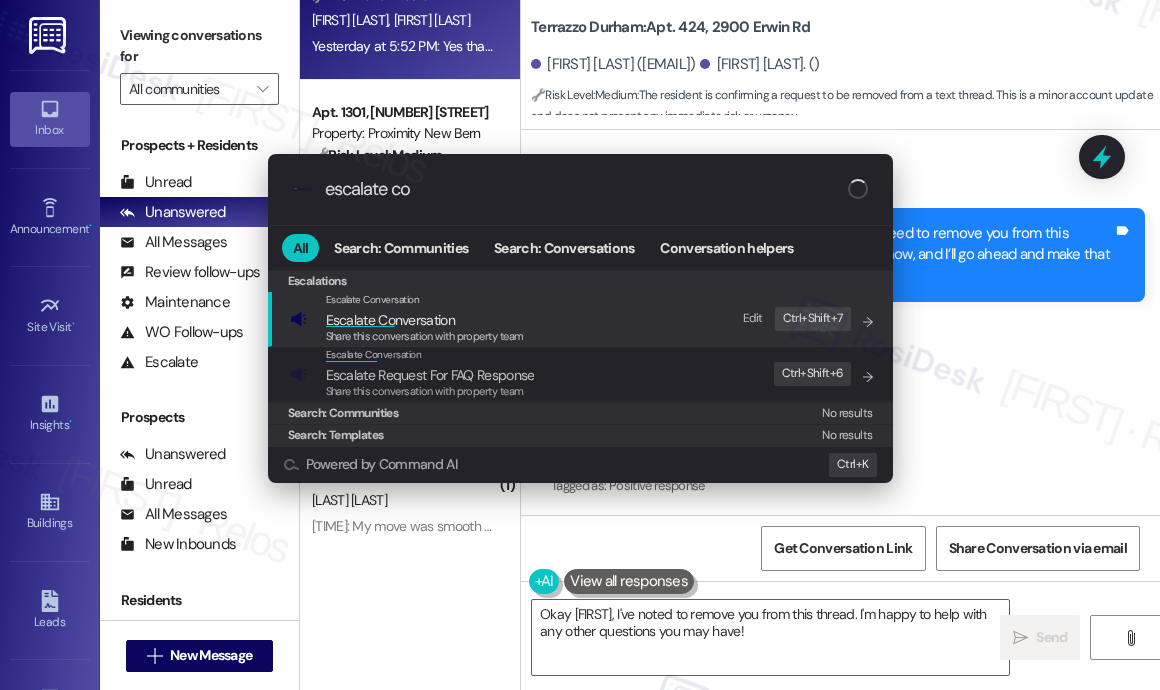 type on "escalate con" 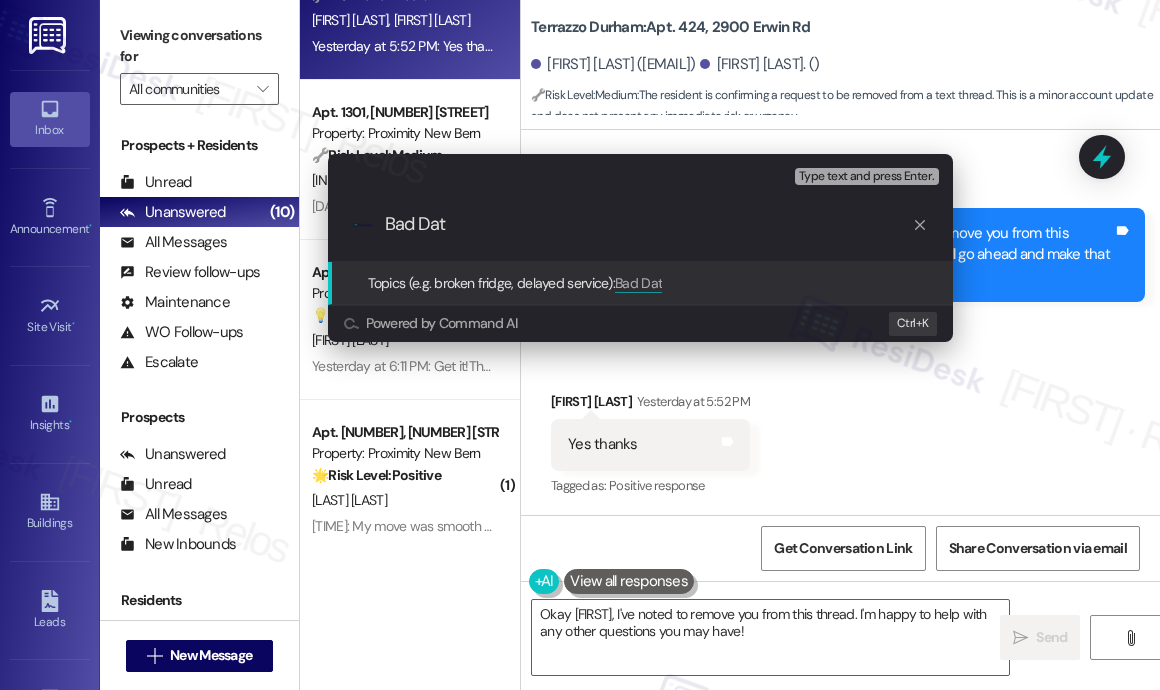 type on "Bad Data" 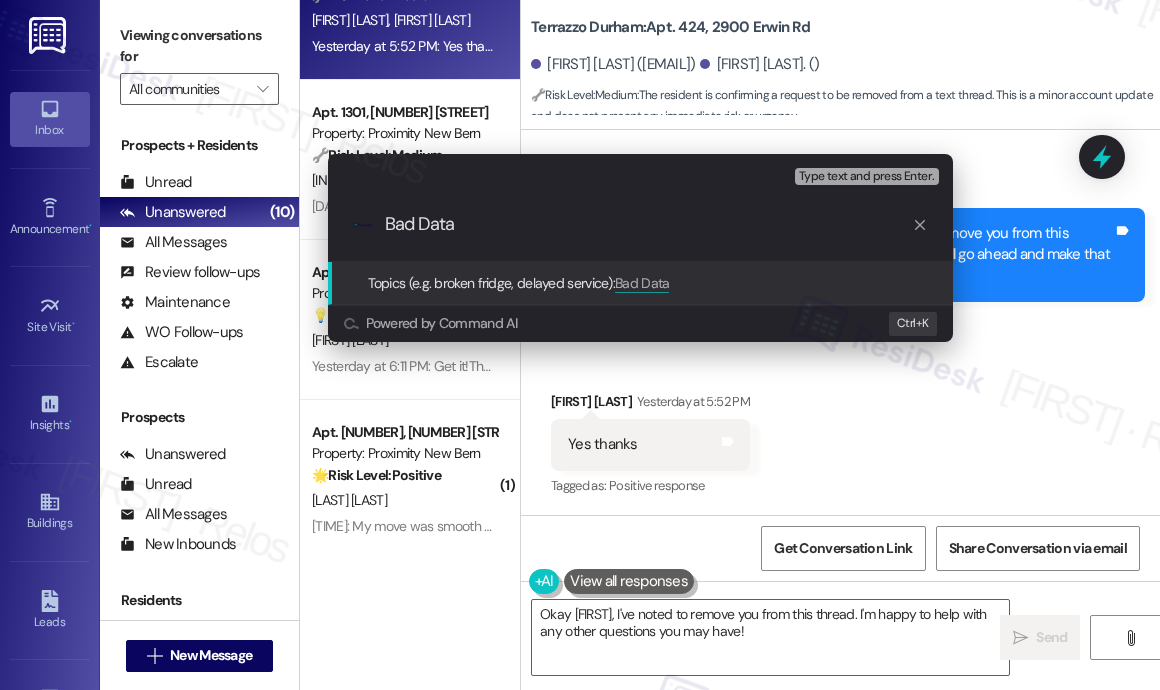 type 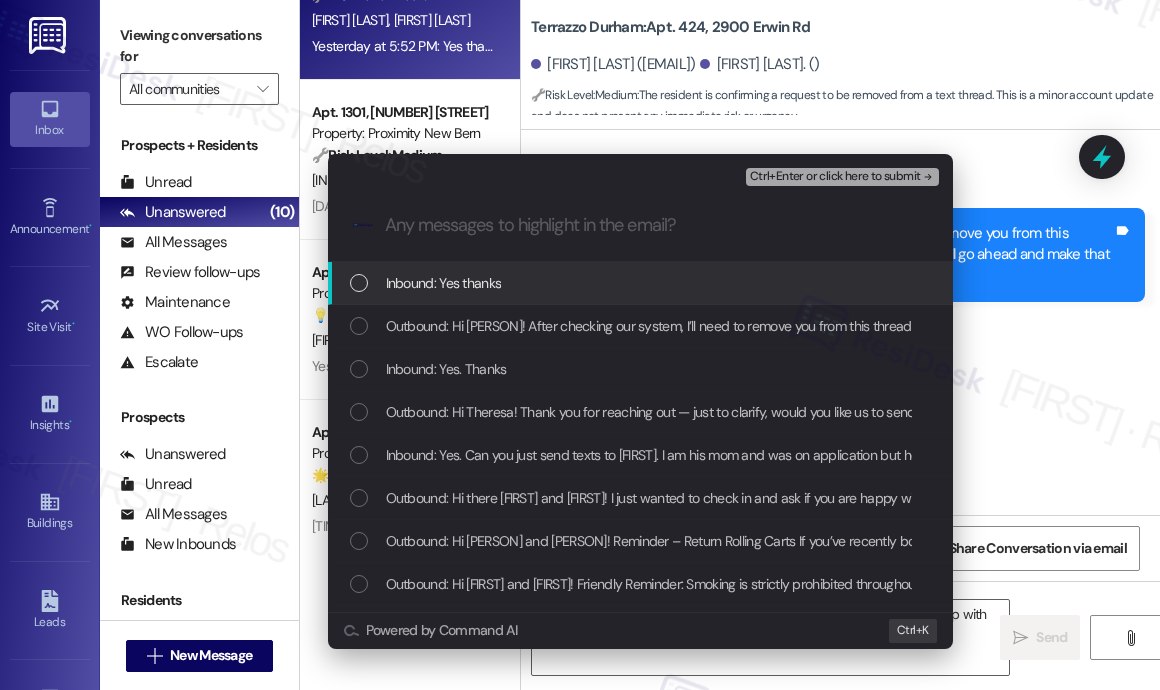 click on "Inbound: Yes thanks" at bounding box center (444, 283) 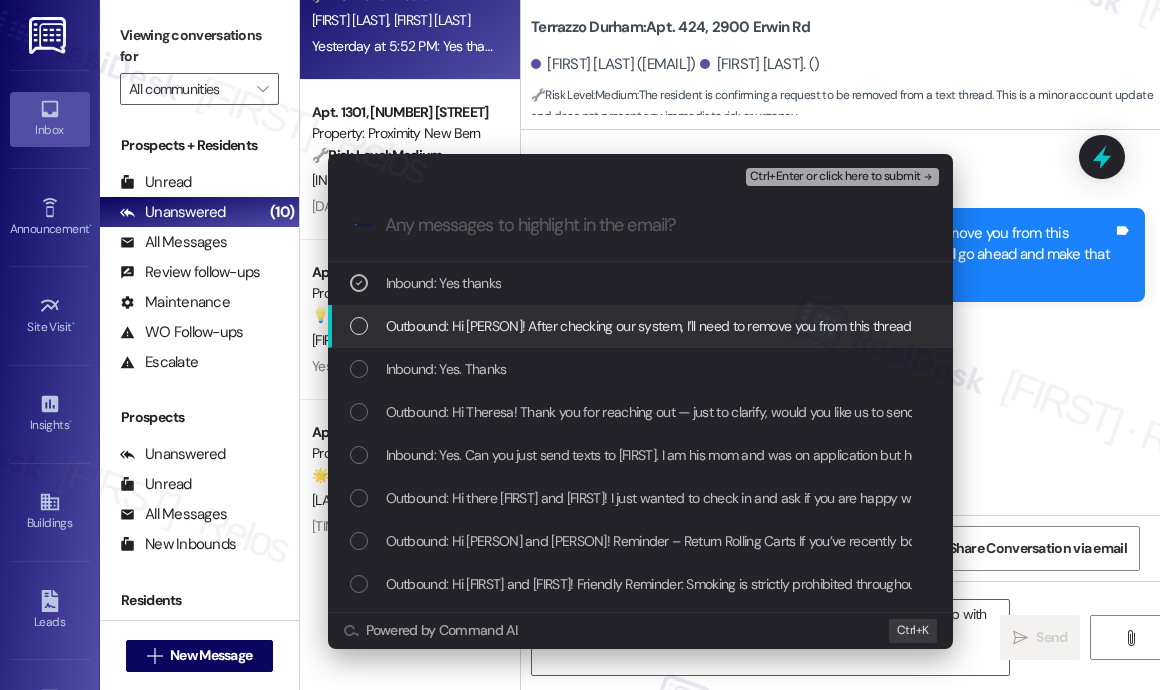 click on "Outbound: Hi [PERSON]! After checking our system,  I’ll need to remove you from this thread. Is that okay with you? Just let me know, and I’ll go ahead and make that change." at bounding box center (883, 326) 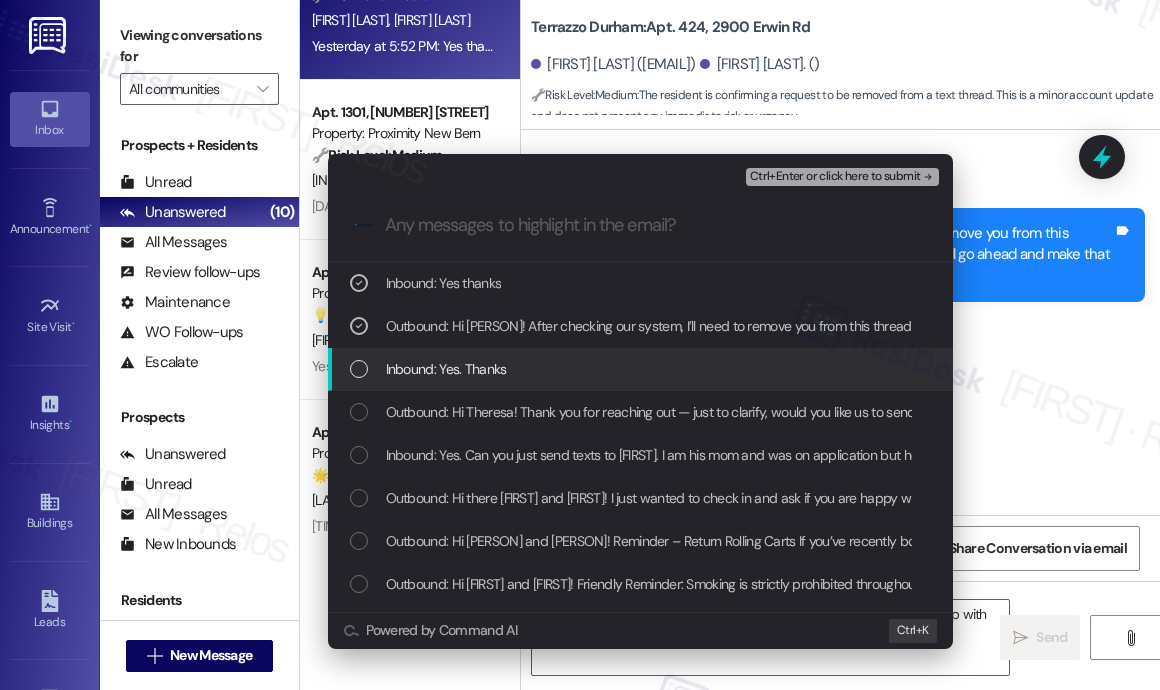 click on "Inbound: Yes. Thanks" at bounding box center (642, 369) 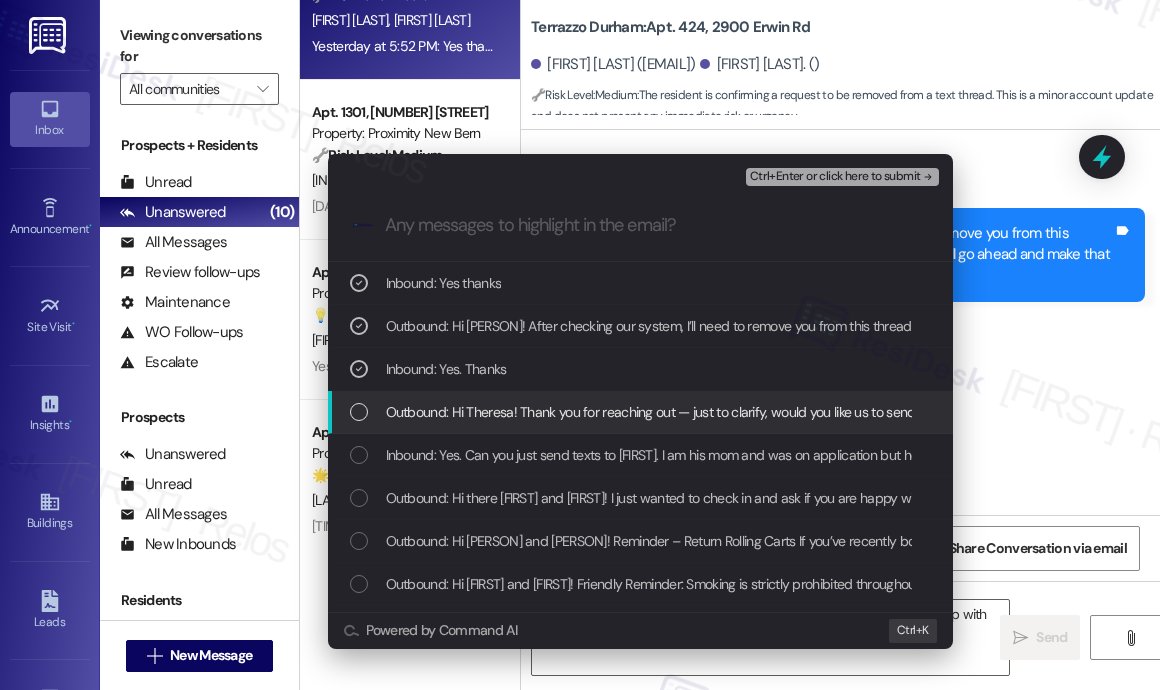 click on "Outbound: Hi Theresa! Thank you for reaching out — just to clarify, would you like us to send all future texts and updates directly to Garrett only from now on? I can make a note of that if that’s your preference." at bounding box center [986, 412] 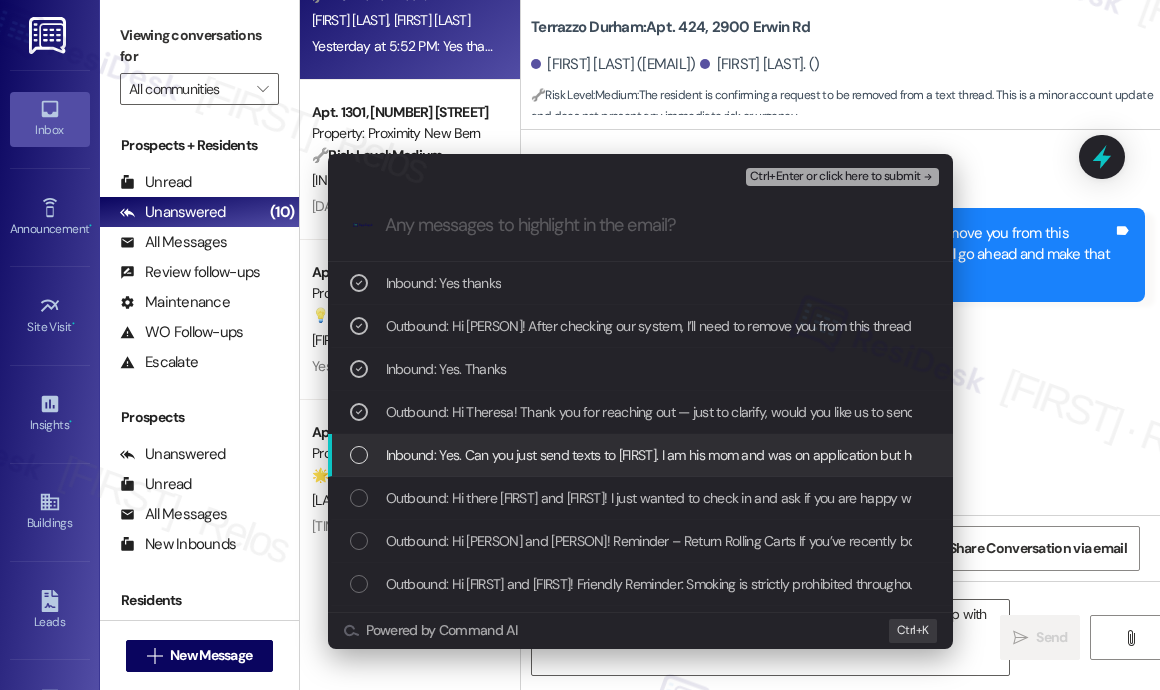 click on "Inbound: Yes. Can you just send texts to [FIRST]. I am his mom and was on application but he was able to qualify and sign lease on his own without my co-sign. Thanks [LAST]" at bounding box center [886, 455] 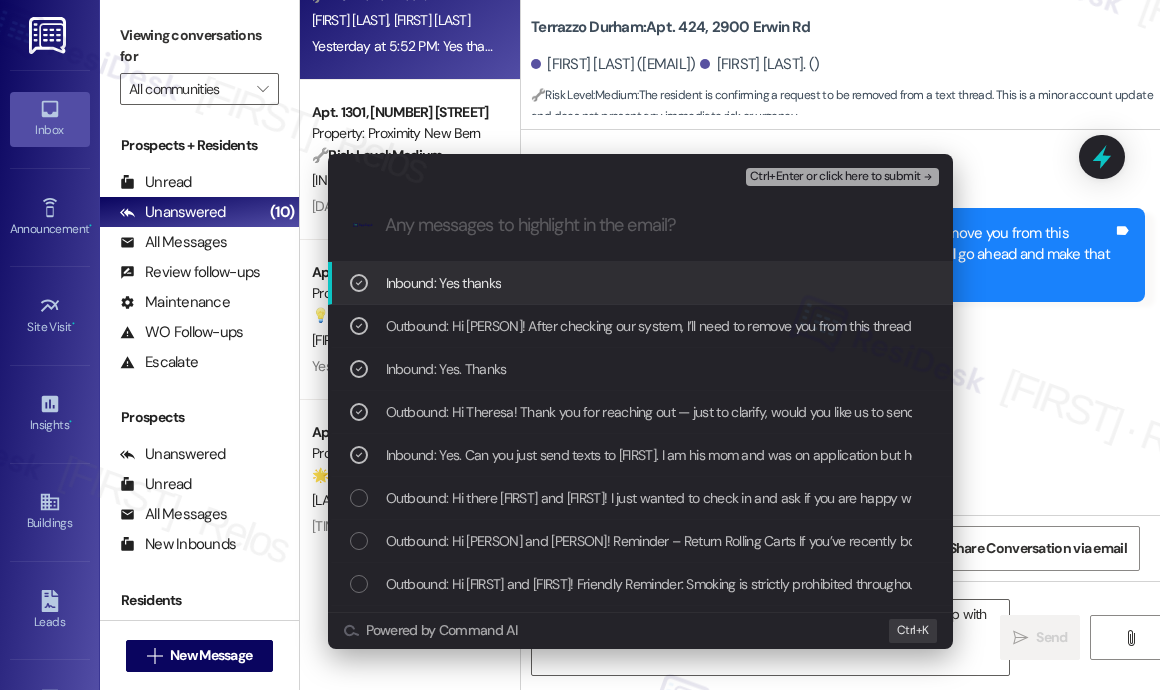click on "Ctrl+Enter or click here to submit" at bounding box center (835, 177) 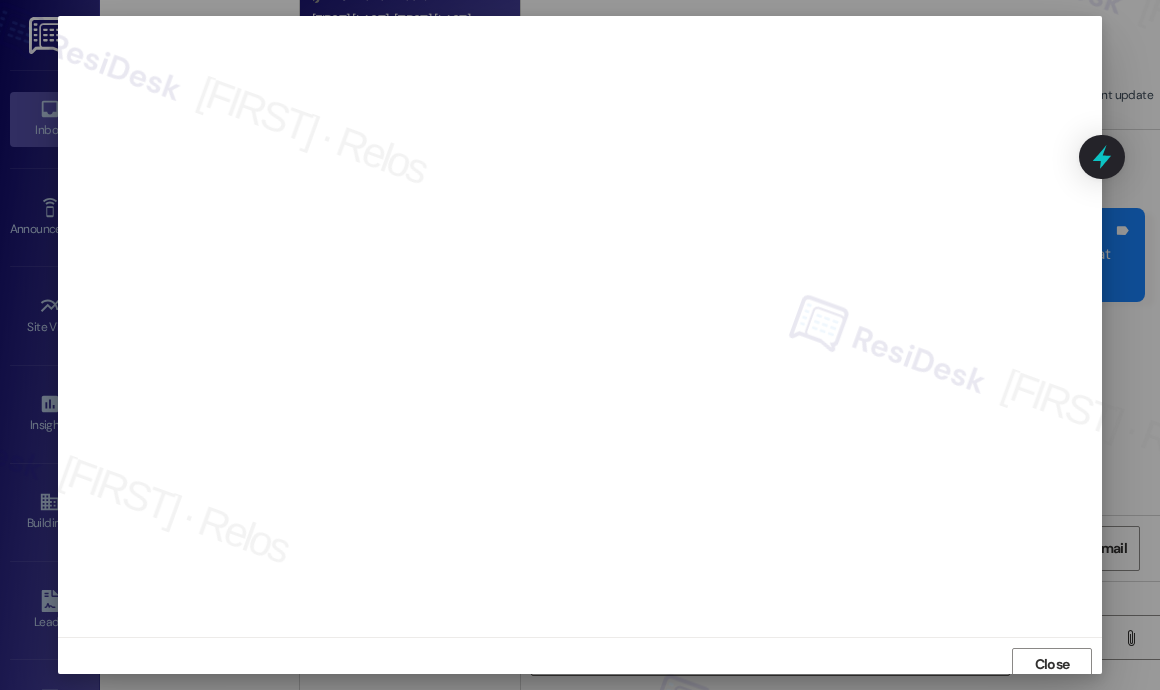 scroll, scrollTop: 16, scrollLeft: 0, axis: vertical 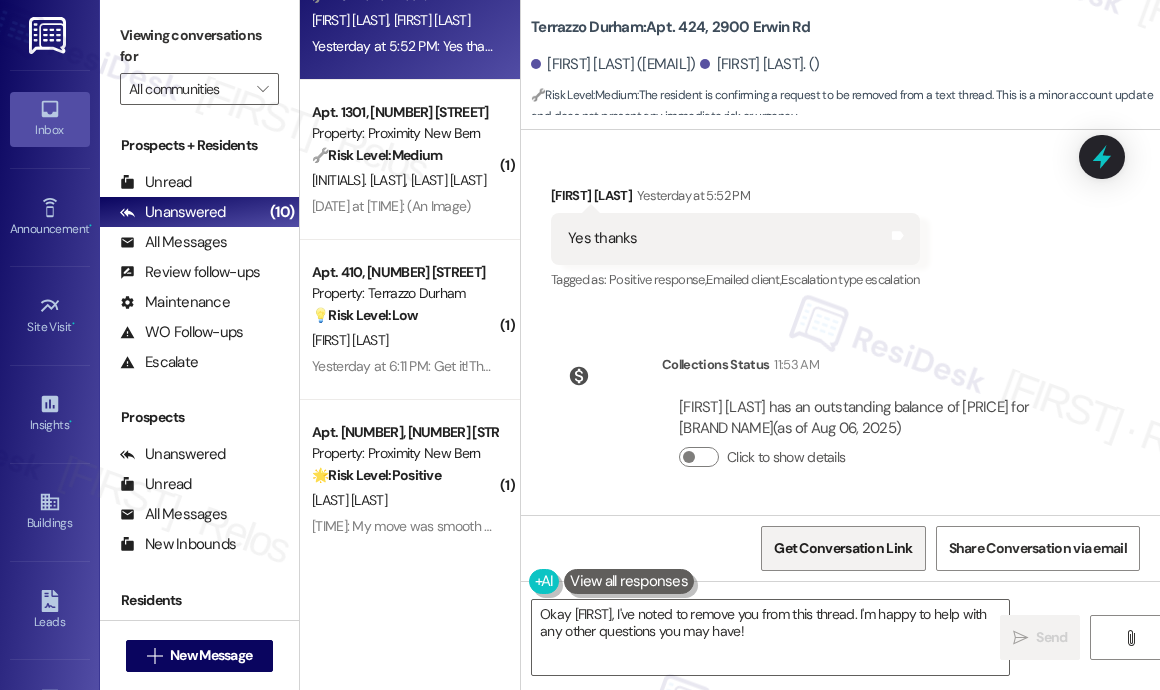 click on "Get Conversation Link" at bounding box center (843, 548) 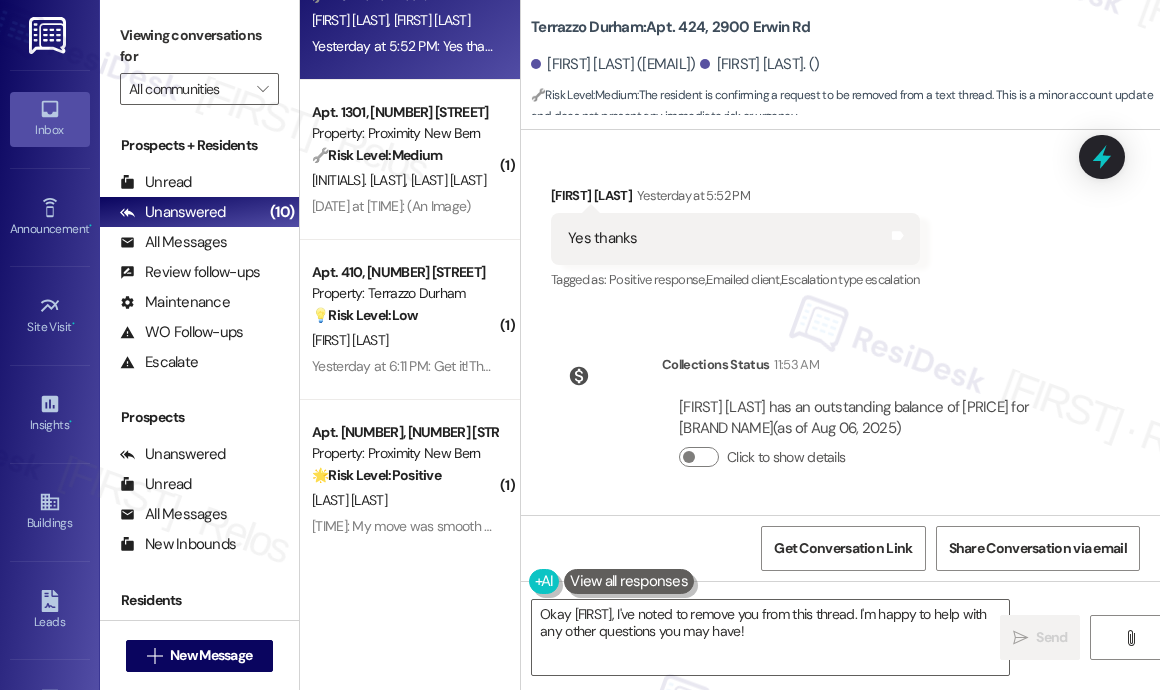 click on "Received via SMS [FIRST] Yesterday at 5:52 PM Yes thanks Tags and notes Tagged as:   Positive response ,  Click to highlight conversations about Positive response Emailed client ,  Click to highlight conversations about Emailed client Escalation type escalation Click to highlight conversations about Escalation type escalation" at bounding box center [735, 239] 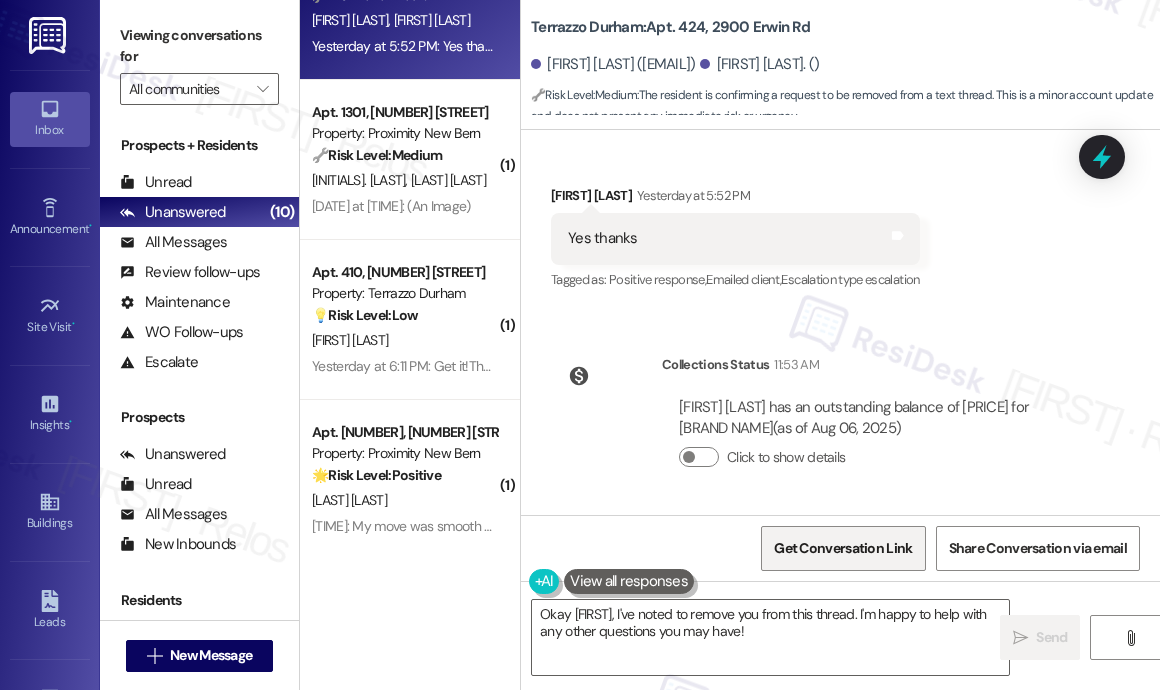 click on "Get Conversation Link" at bounding box center (843, 548) 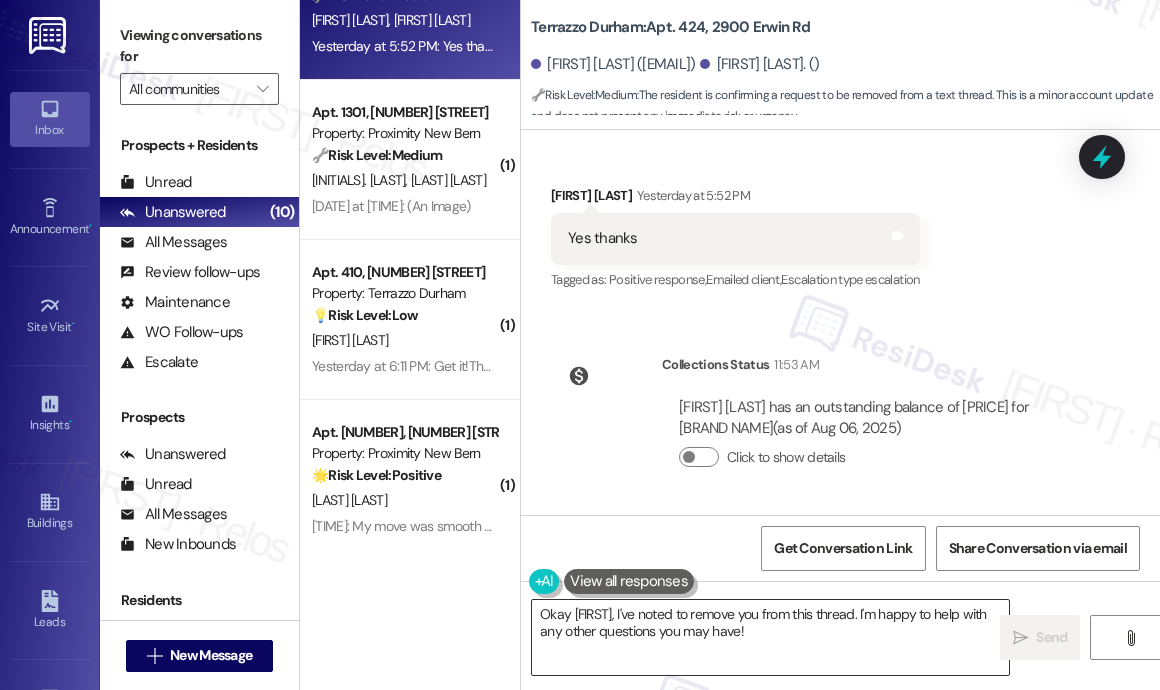 click on "Okay [FIRST], I've noted to remove you from this thread. I'm happy to help with any other questions you may have!" at bounding box center [770, 637] 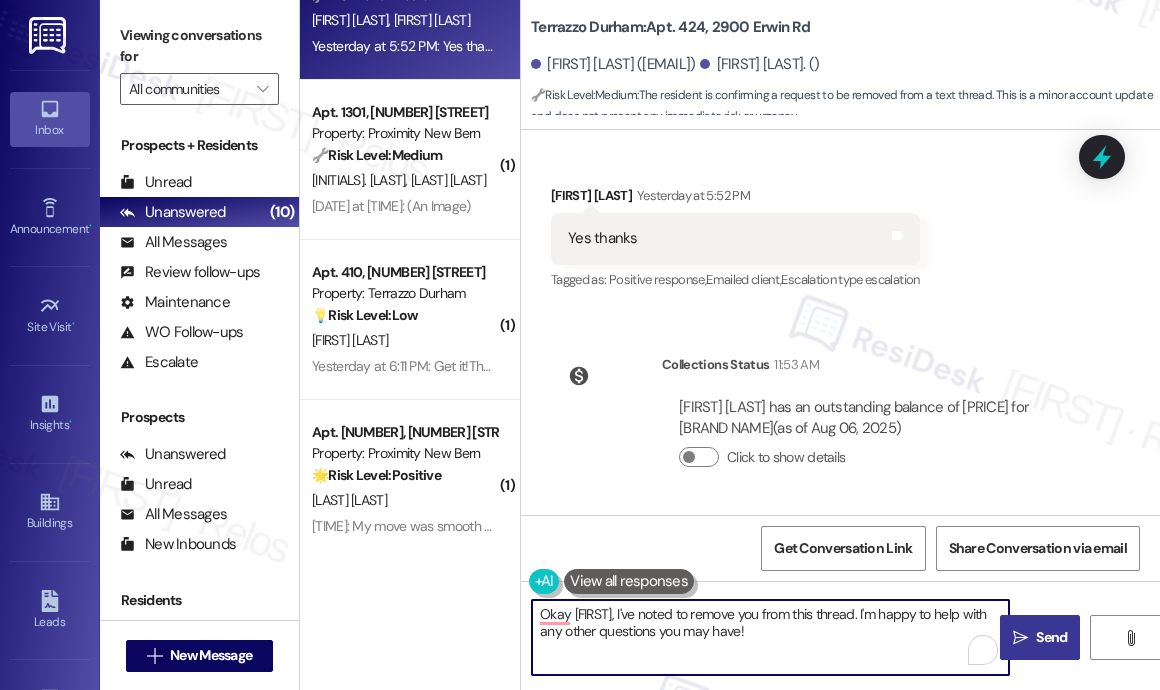 click on "Send" at bounding box center (1051, 637) 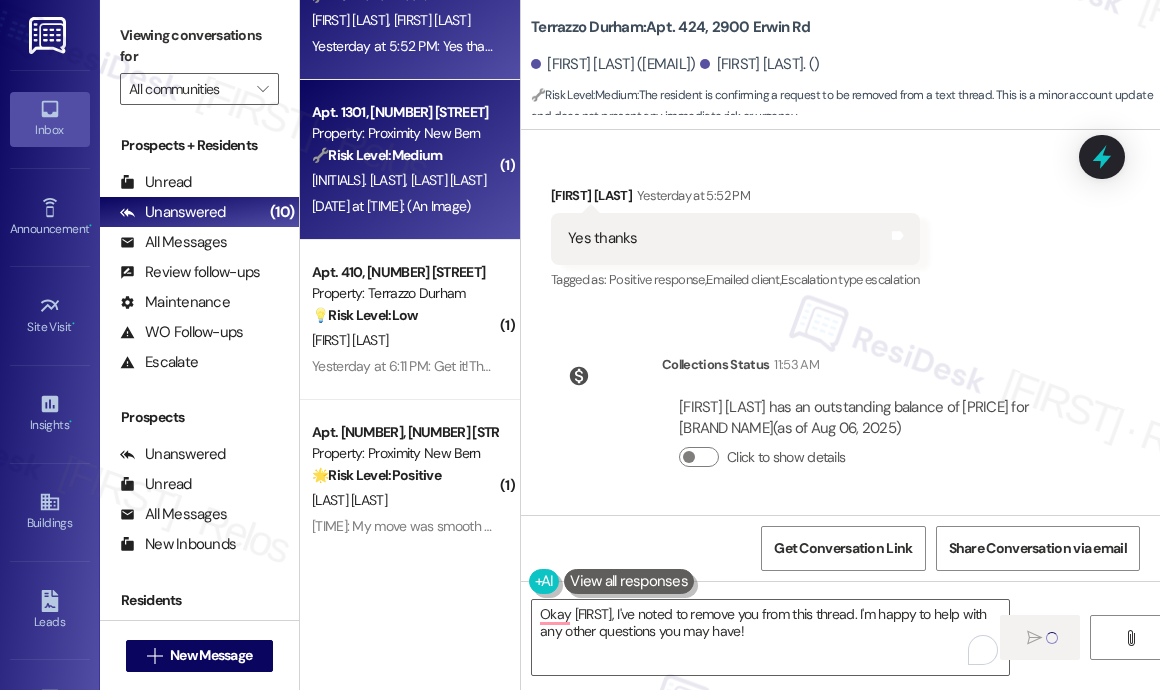 type 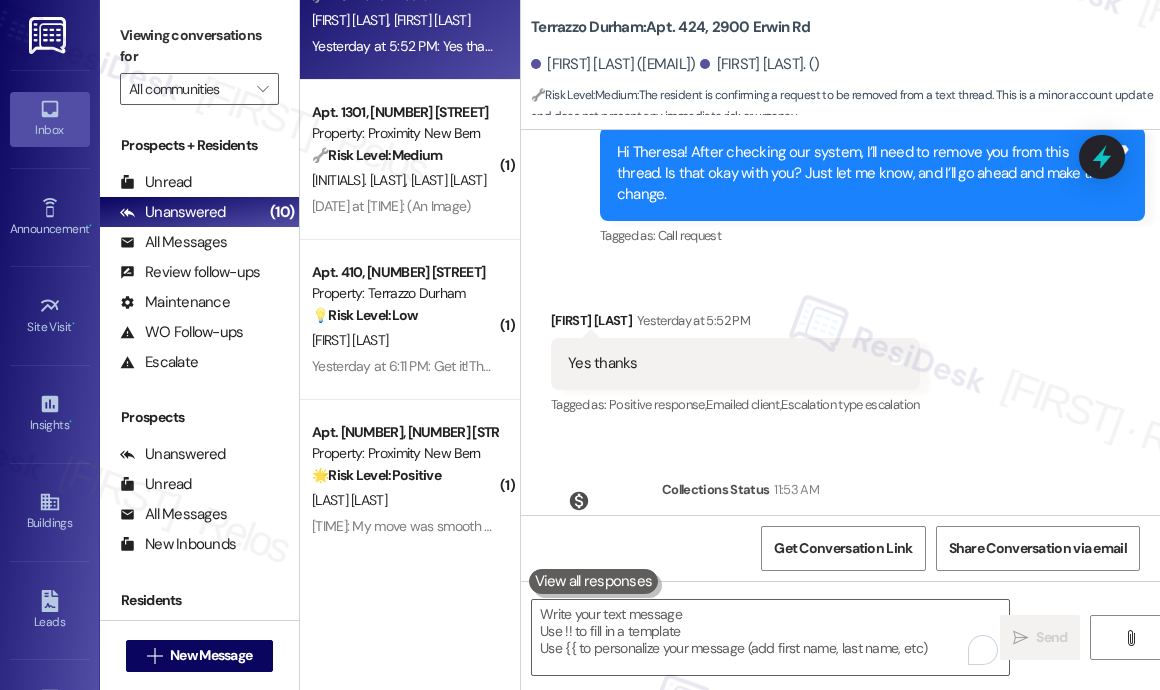 scroll, scrollTop: 3703, scrollLeft: 0, axis: vertical 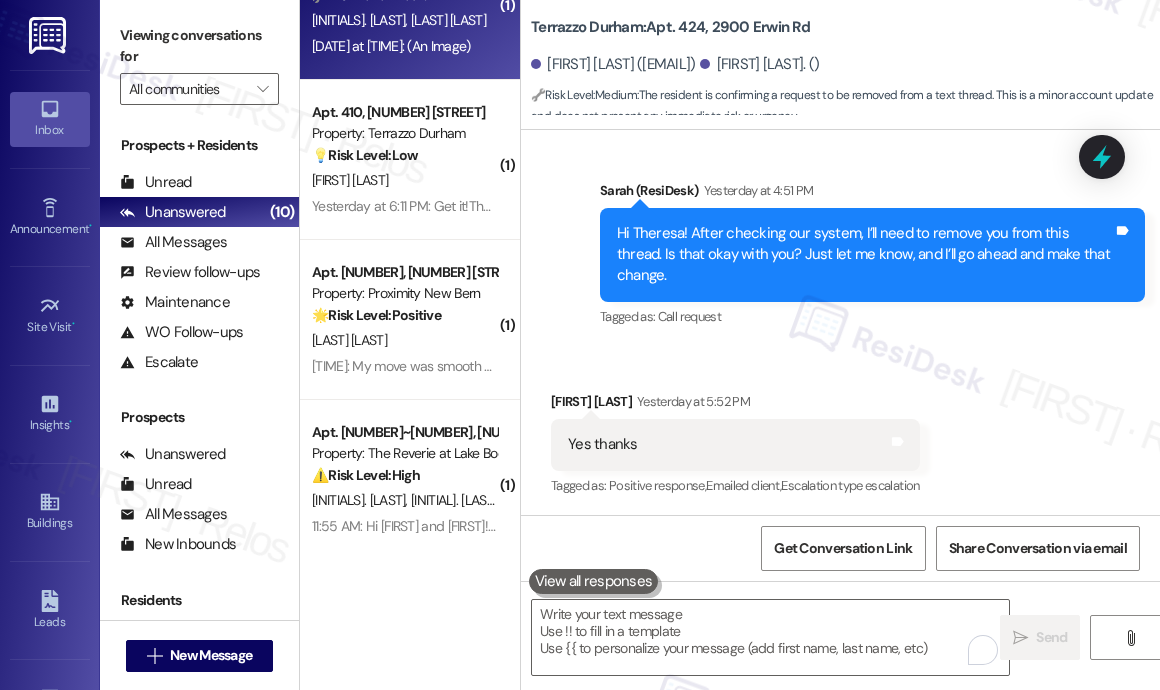 click on "[DATE] at [TIME]: (An Image) [DATE] at [TIME]: (An Image)" at bounding box center (391, 46) 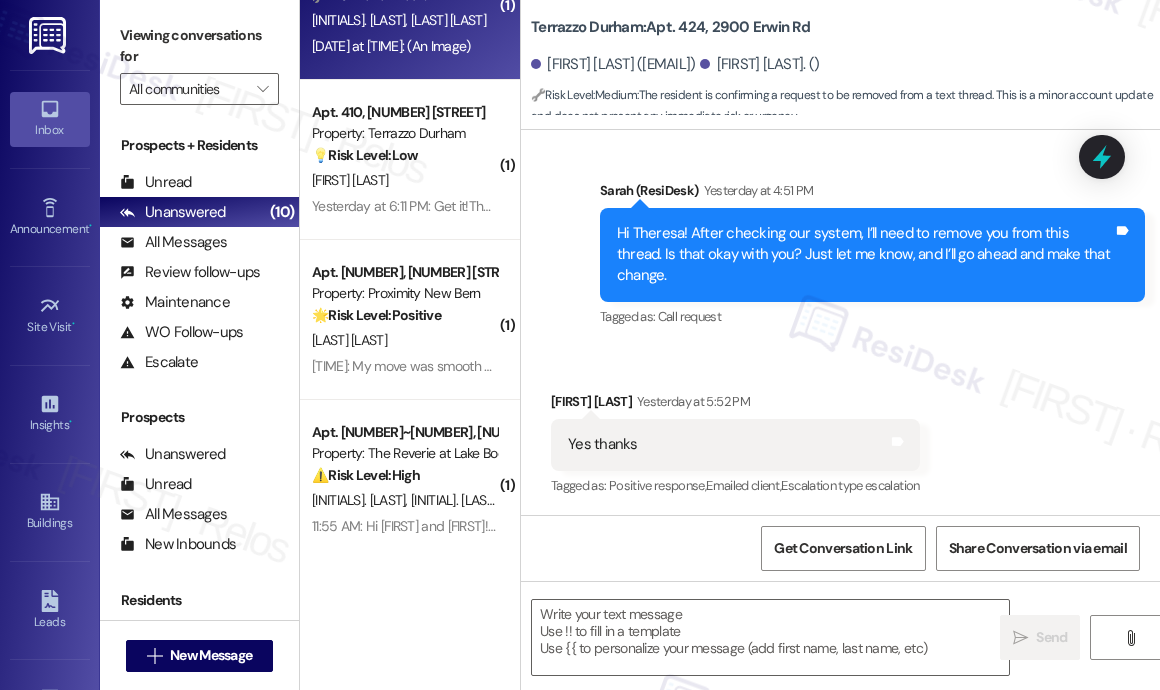 type on "Fetching suggested responses. Please feel free to read through the conversation in the meantime." 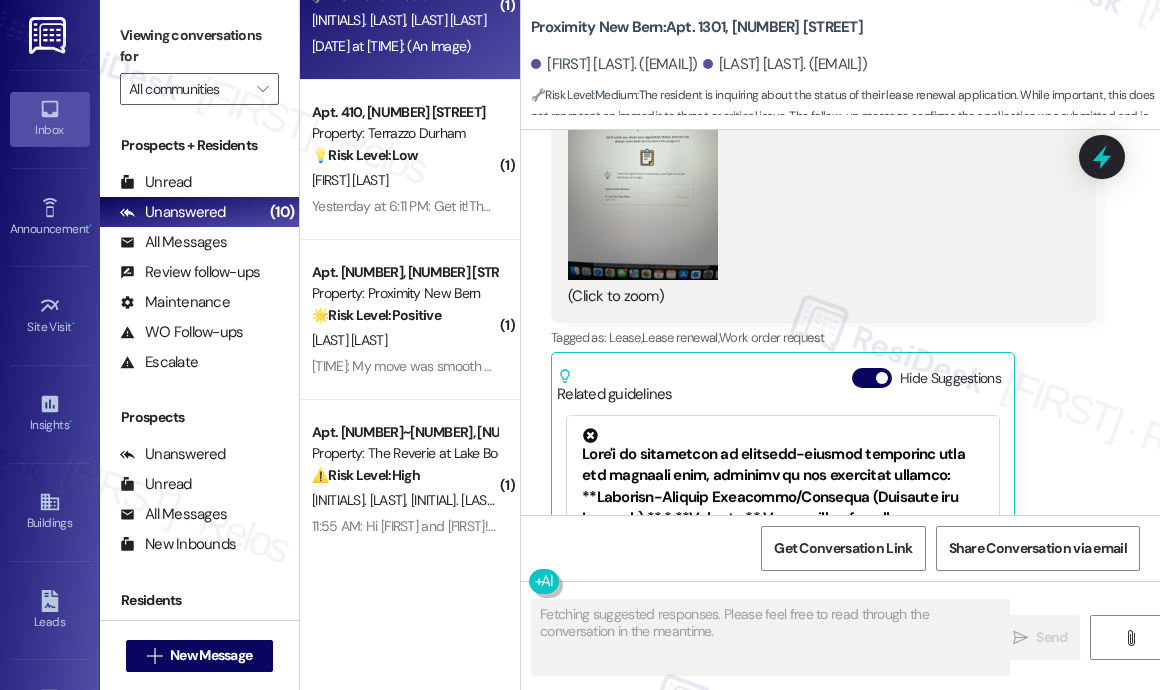 scroll, scrollTop: 5749, scrollLeft: 0, axis: vertical 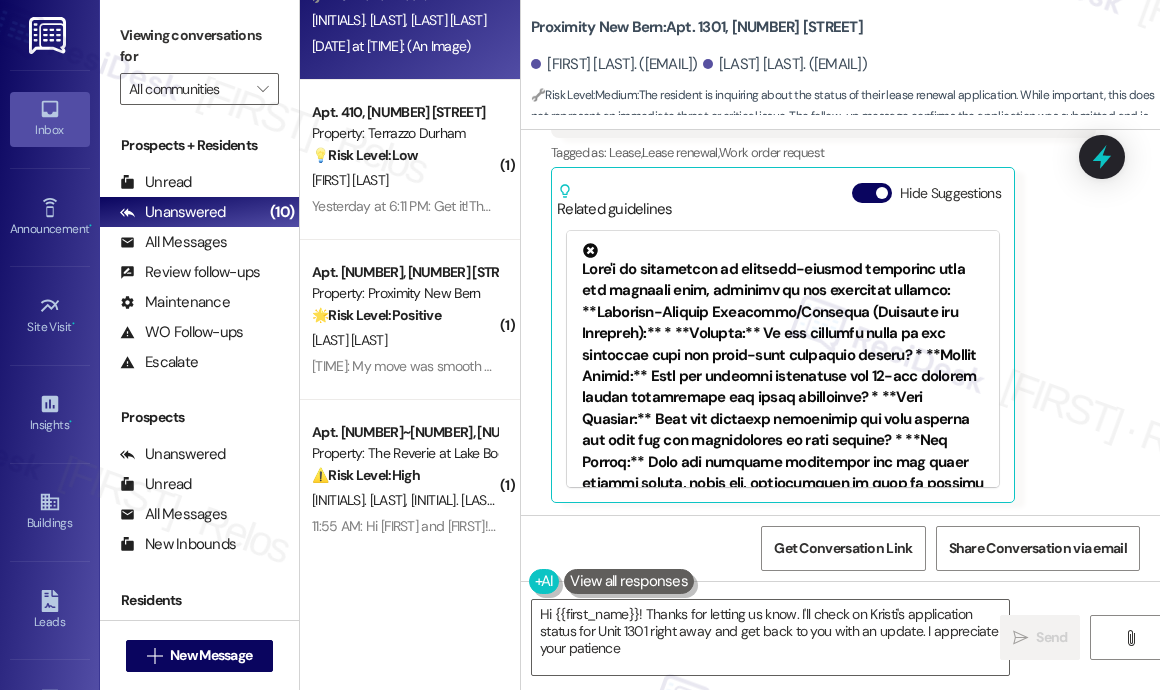 type on "Hi {{first_name}}! Thanks for letting us know. I'll check on Kristi's application status for Unit 1301 right away and get back to you with an update. I appreciate your patience!" 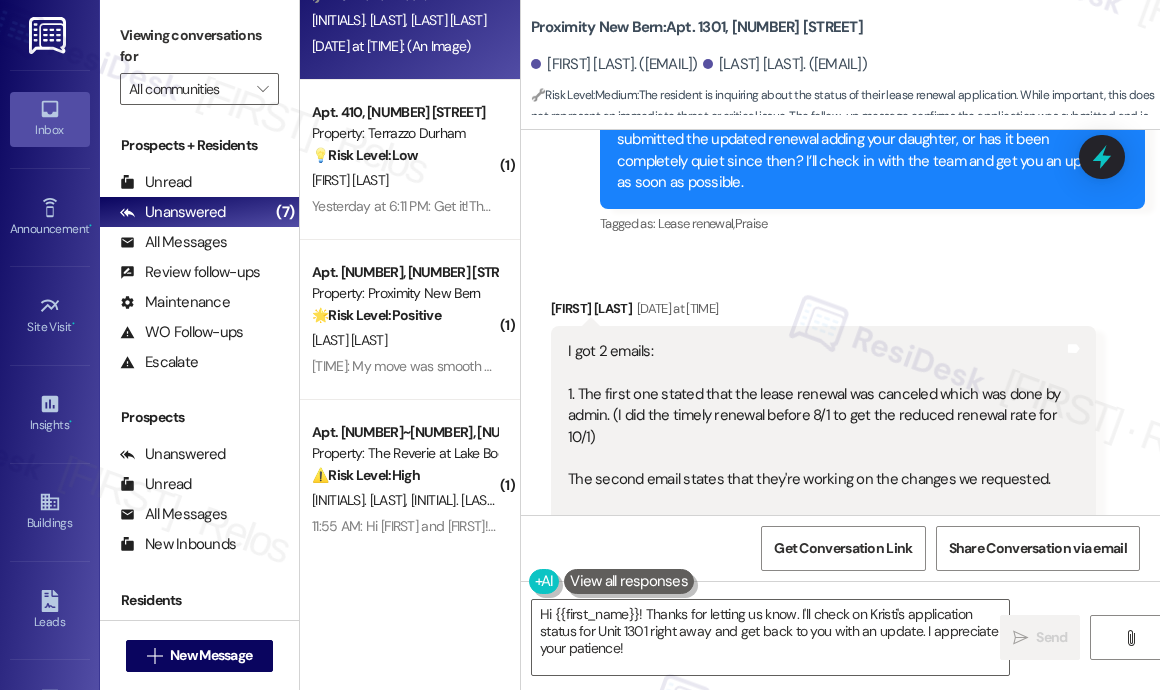 scroll, scrollTop: 4649, scrollLeft: 0, axis: vertical 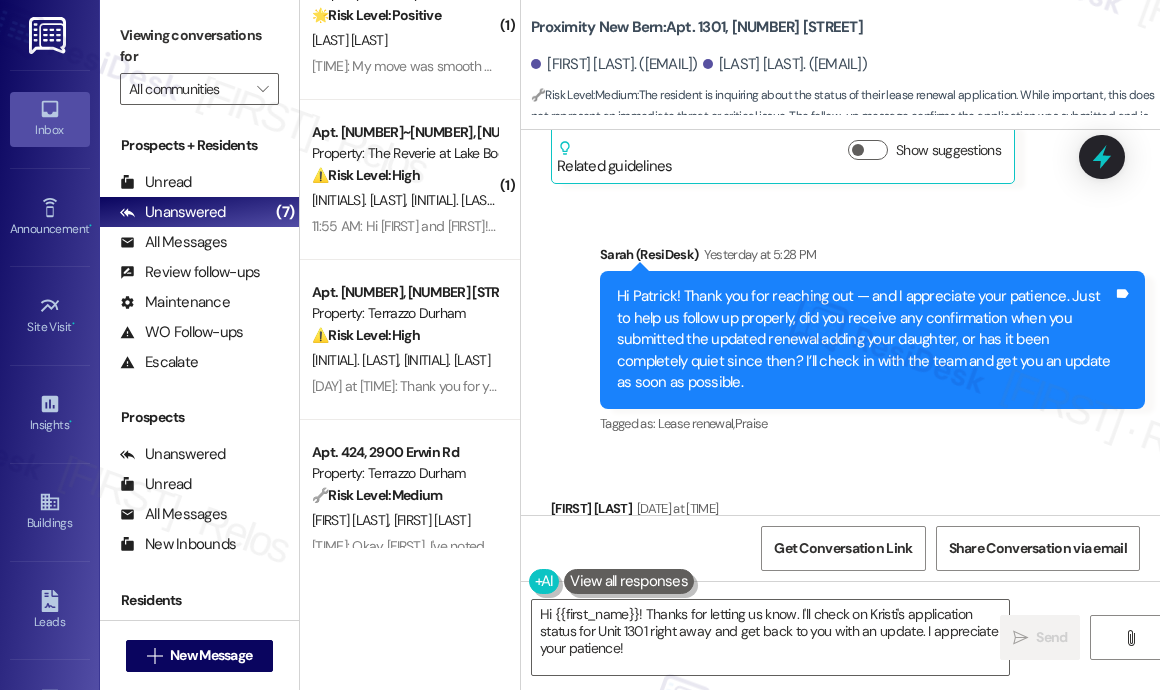 click on "Sent via SMS [FIRST] ([BRAND NAME]) Yesterday at [TIME] Hi [FIRST]! Thank you for reaching out — and I appreciate your patience. Just to help us follow up properly, did you receive any confirmation when you submitted the updated renewal adding your daughter, or has it been completely quiet since then? I’ll check in with the team and get you an update as soon as possible. Tags and notes Tagged as: Lease renewal, Click to highlight conversations about Lease renewal Praise Click to highlight conversations about Praise" at bounding box center (840, 326) 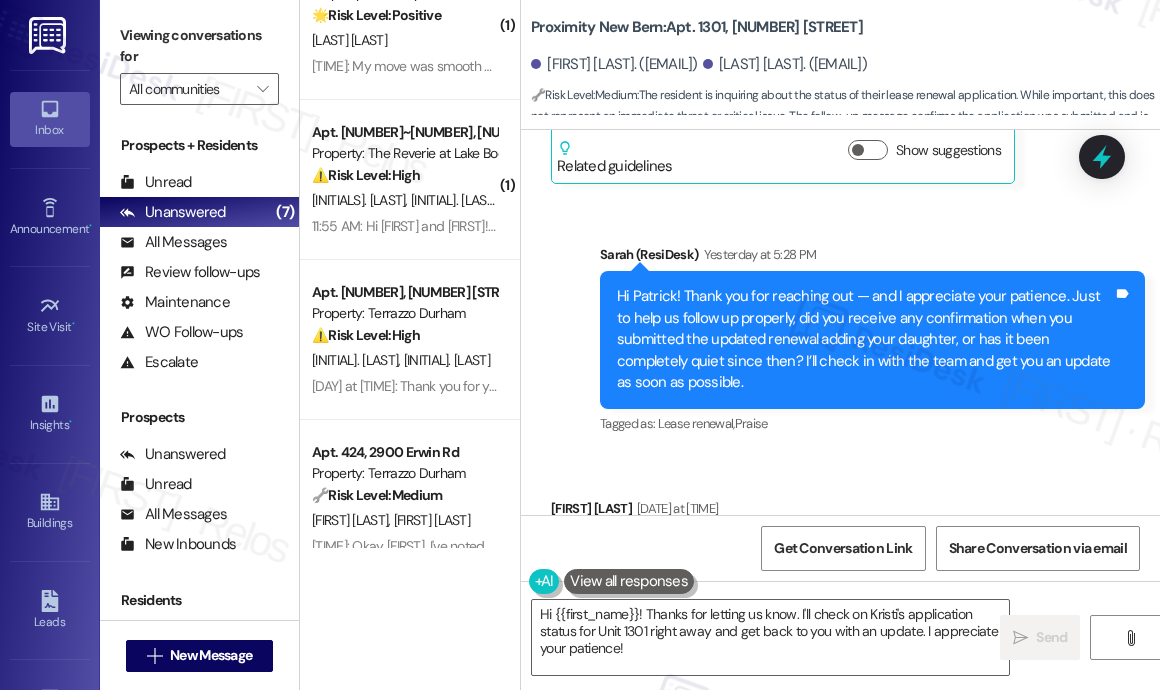 scroll, scrollTop: 4949, scrollLeft: 0, axis: vertical 